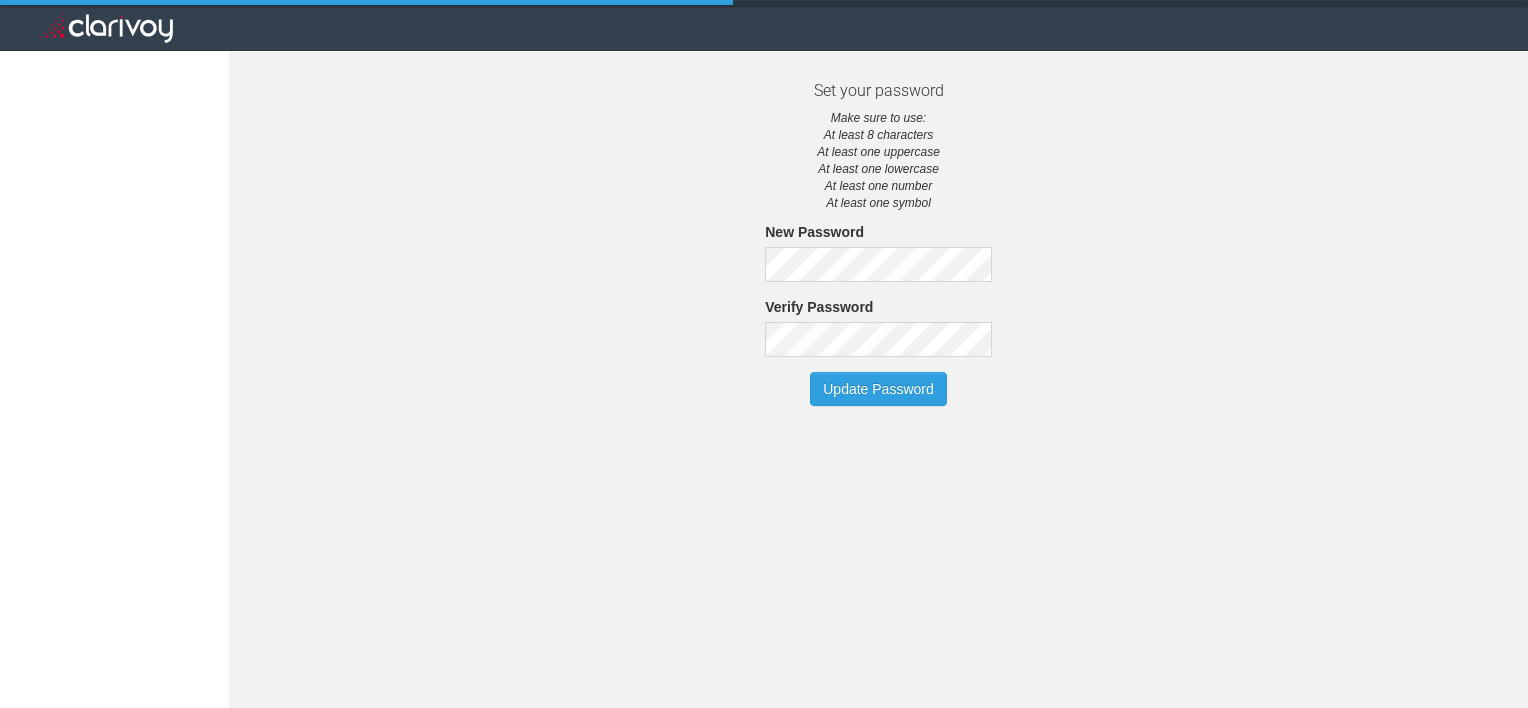scroll, scrollTop: 0, scrollLeft: 0, axis: both 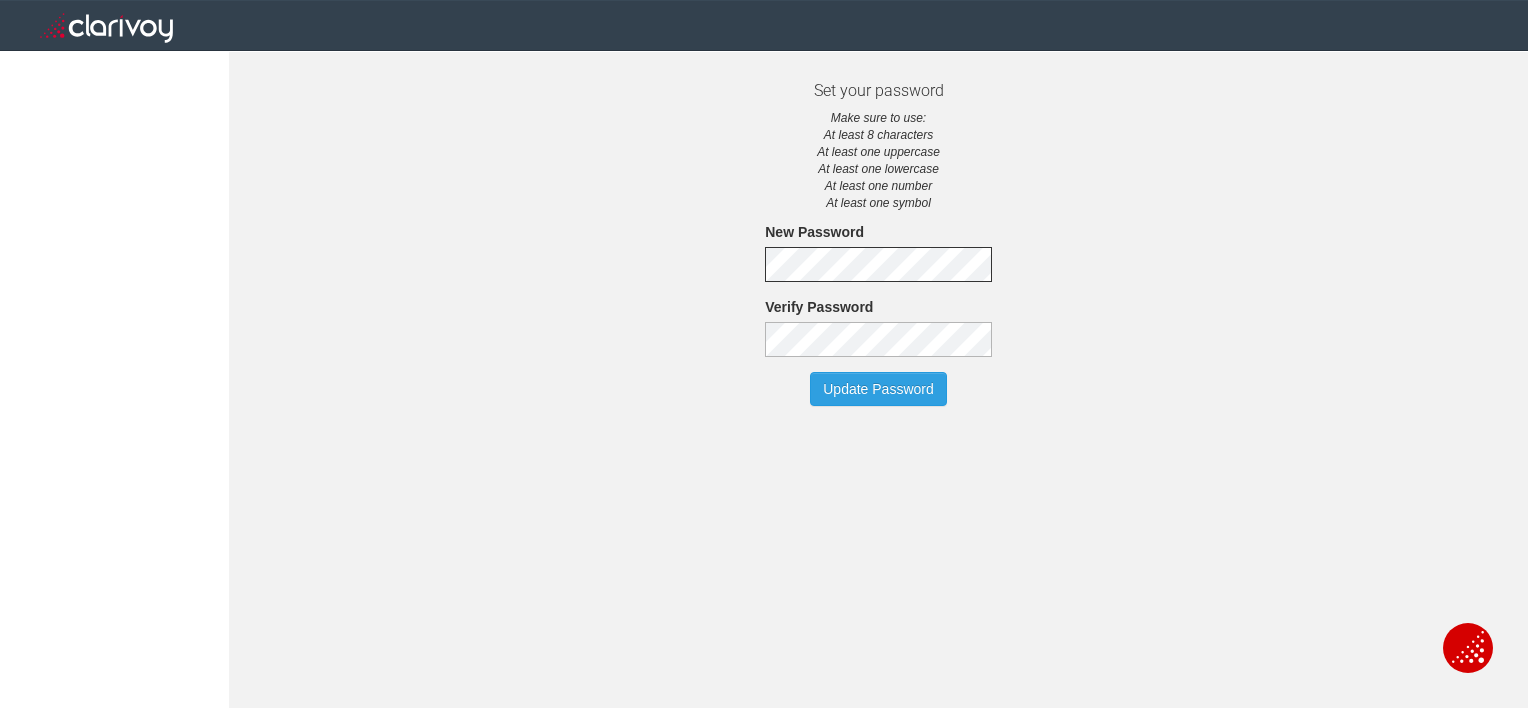 click on "Update Password" at bounding box center [878, 389] 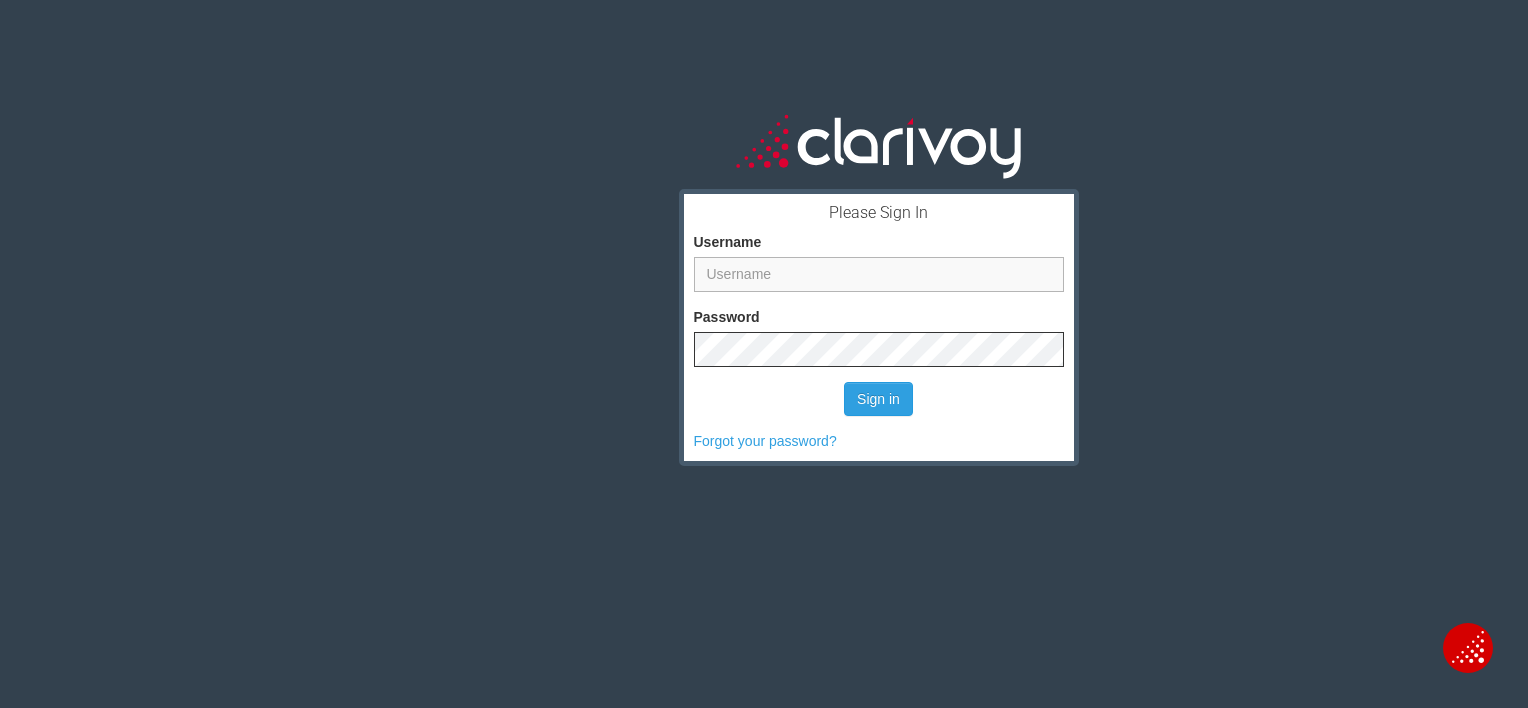 click on "Username" at bounding box center (879, 274) 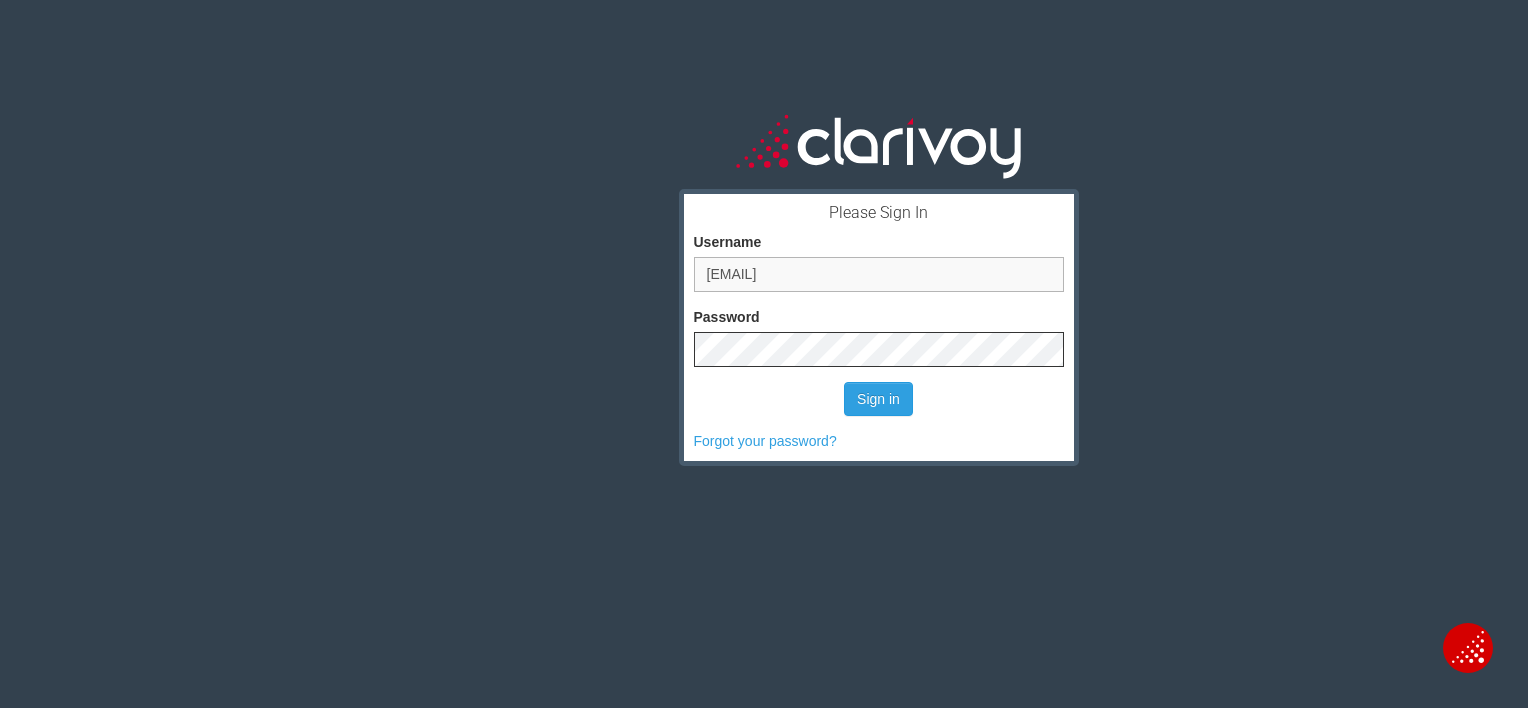 type on "[EMAIL]" 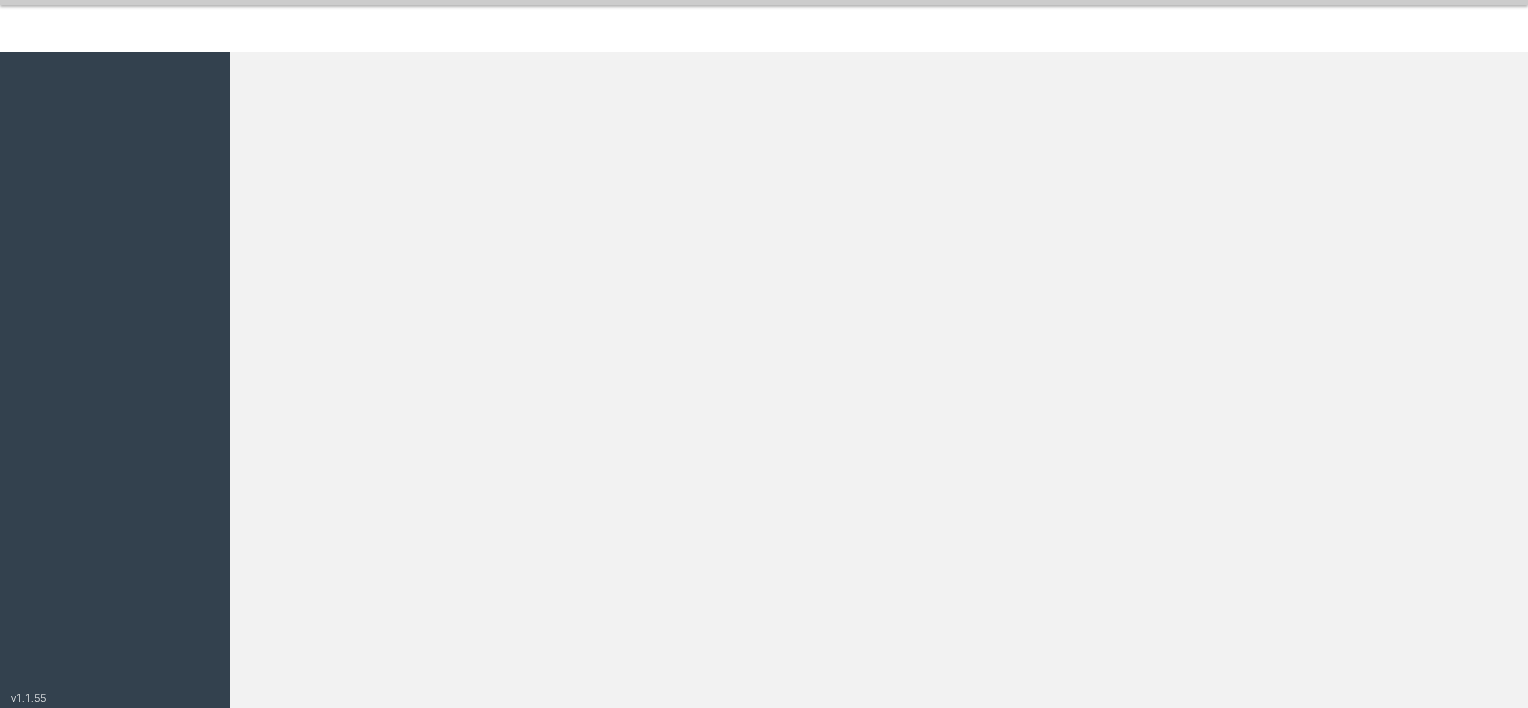 scroll, scrollTop: 0, scrollLeft: 0, axis: both 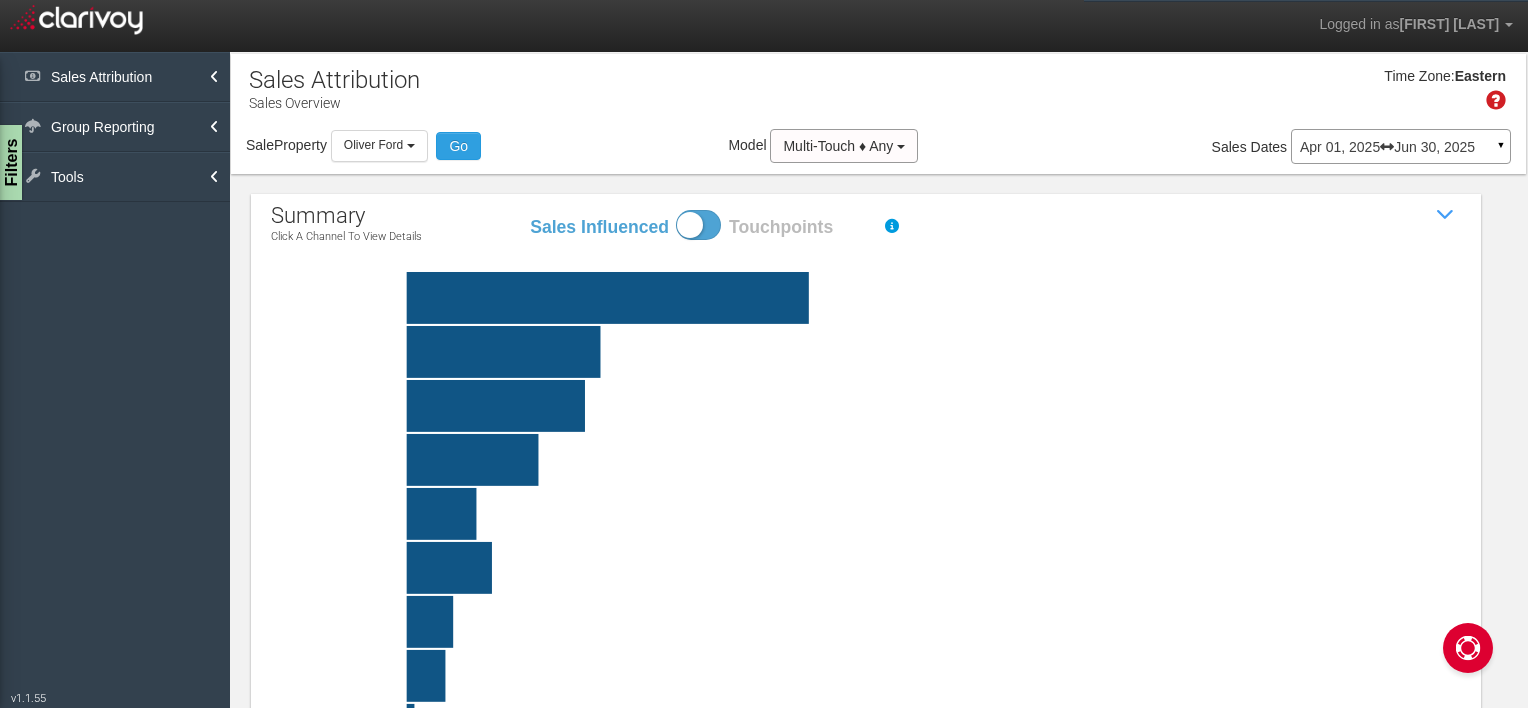 click on "Apr 01, 2025   Jun 30, 2025" at bounding box center (1401, 147) 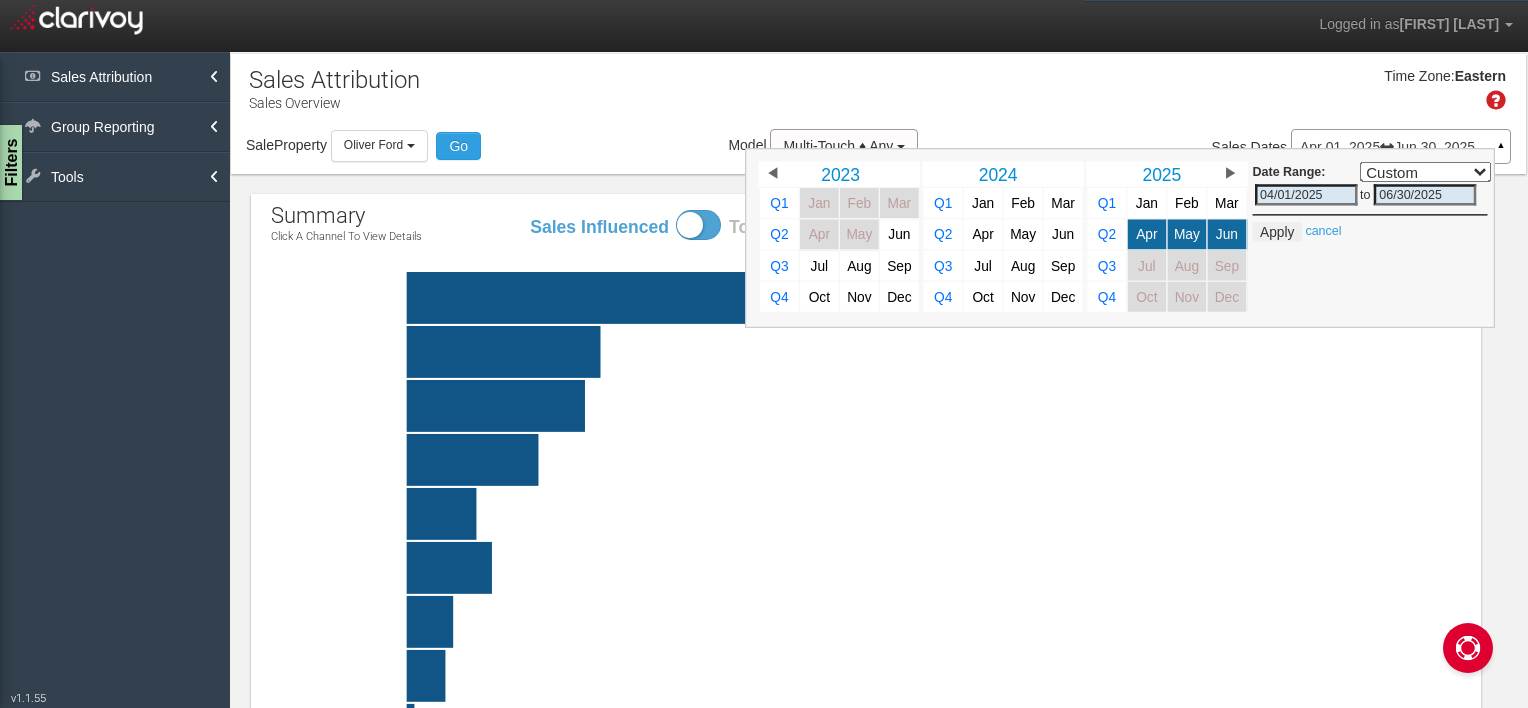 click on "Jul" at bounding box center (819, 265) 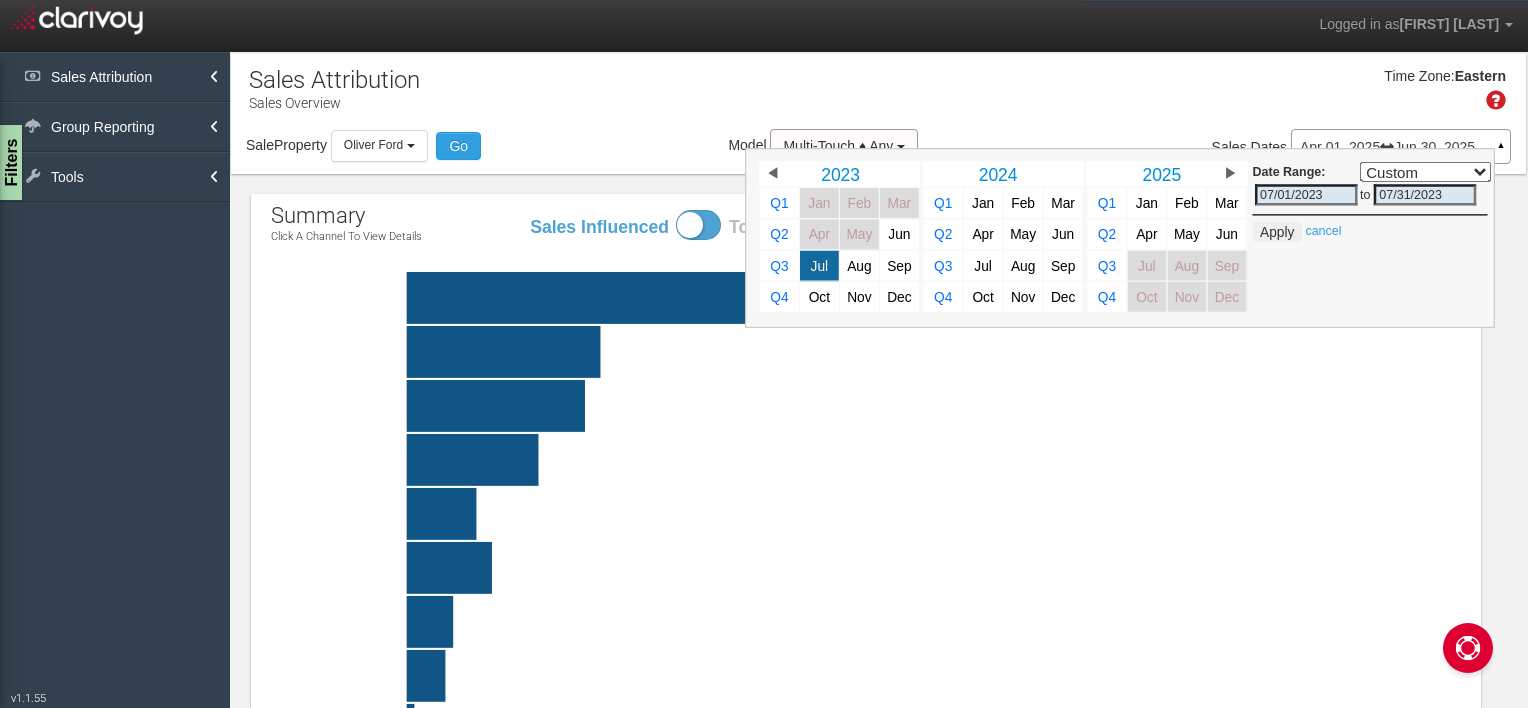 click on "Jul" at bounding box center (819, 265) 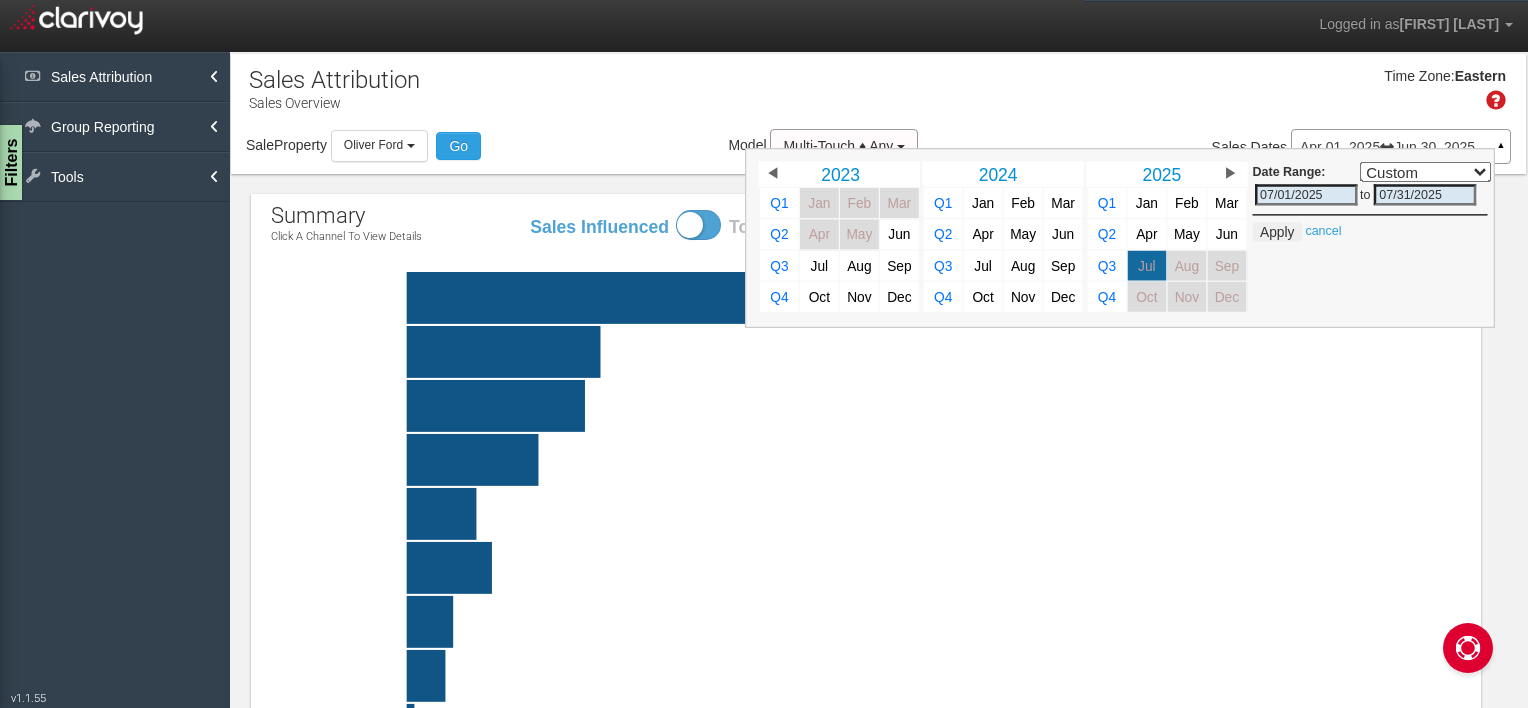 click on "Time Zone:
Eastern" at bounding box center [878, 96] 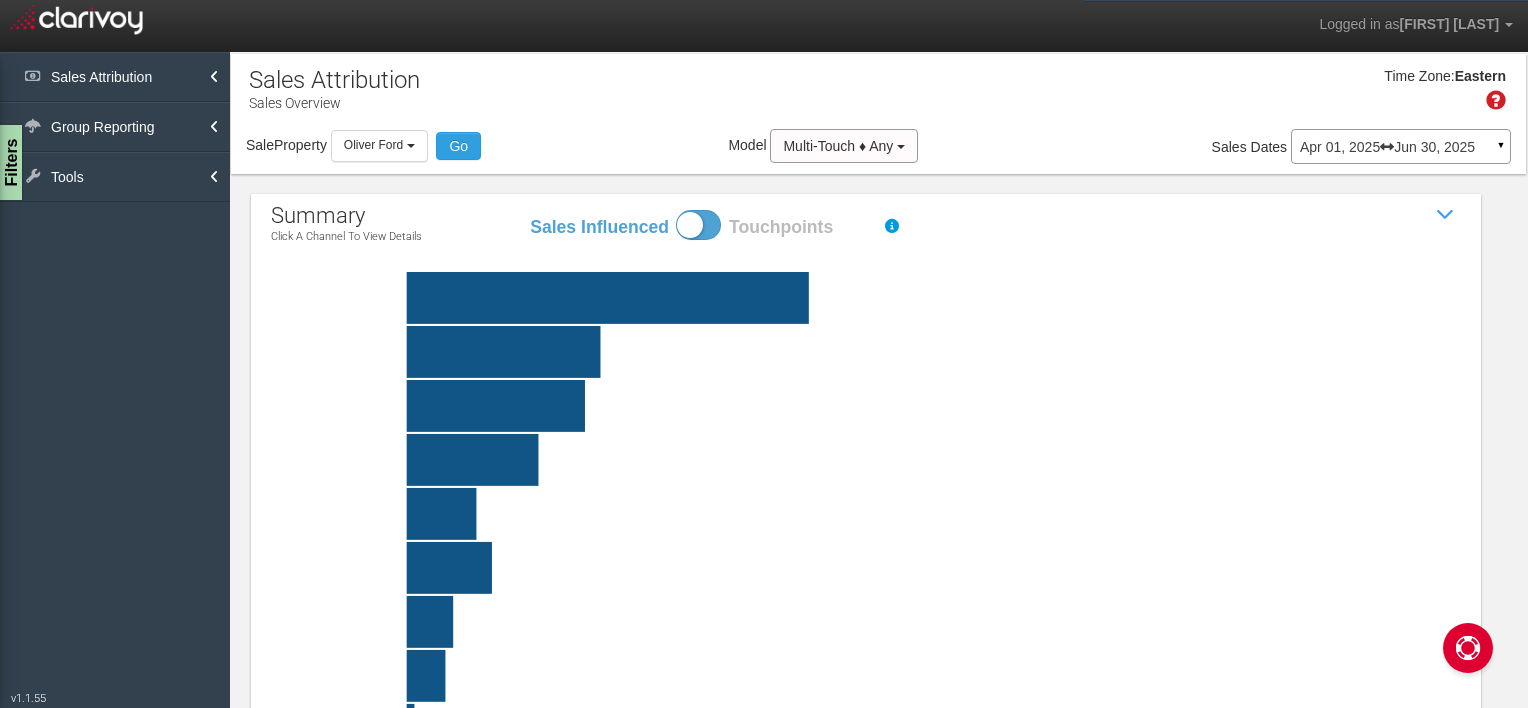 click on "Logged in as  Shana Greenlee
Edit Profile
Change Password
Signout" at bounding box center [764, 26] 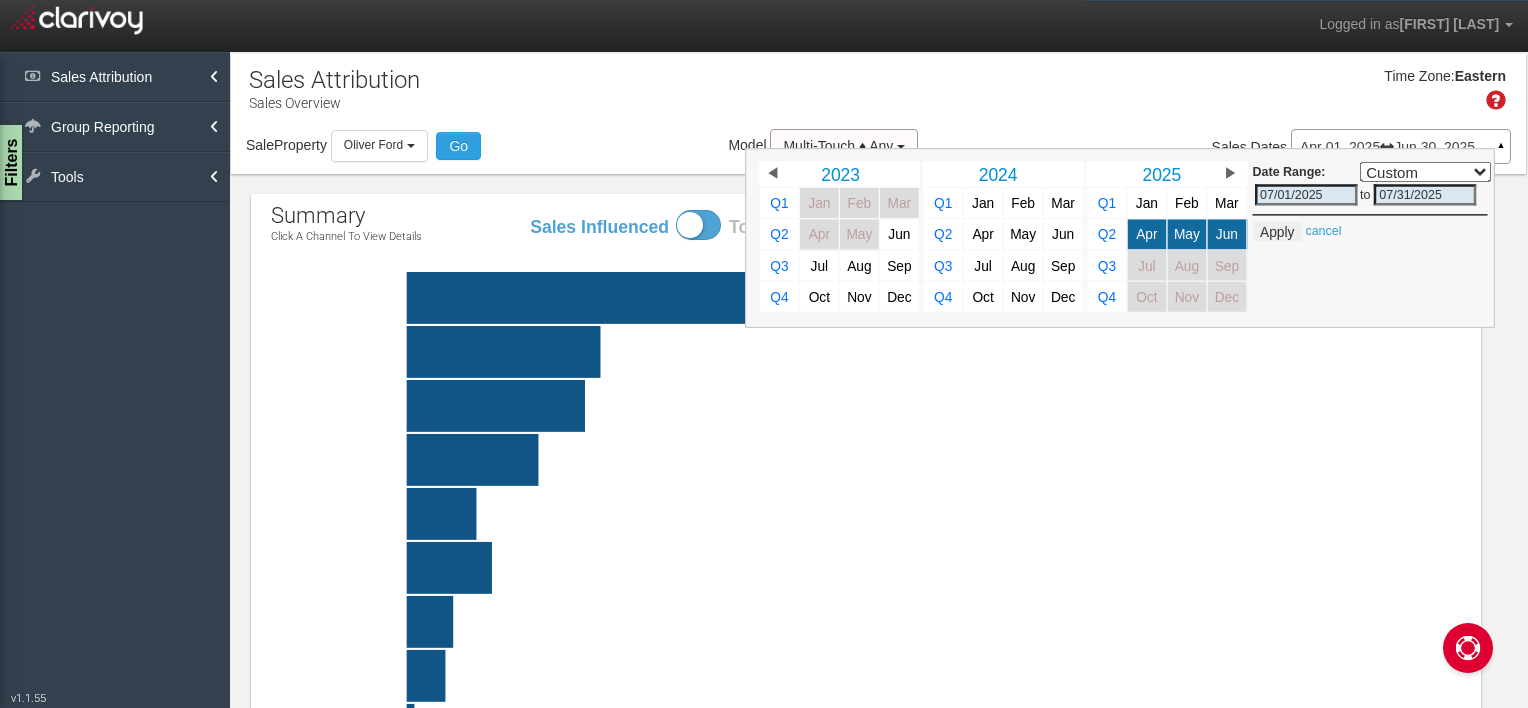 click on "Jan" at bounding box center [1147, 203] 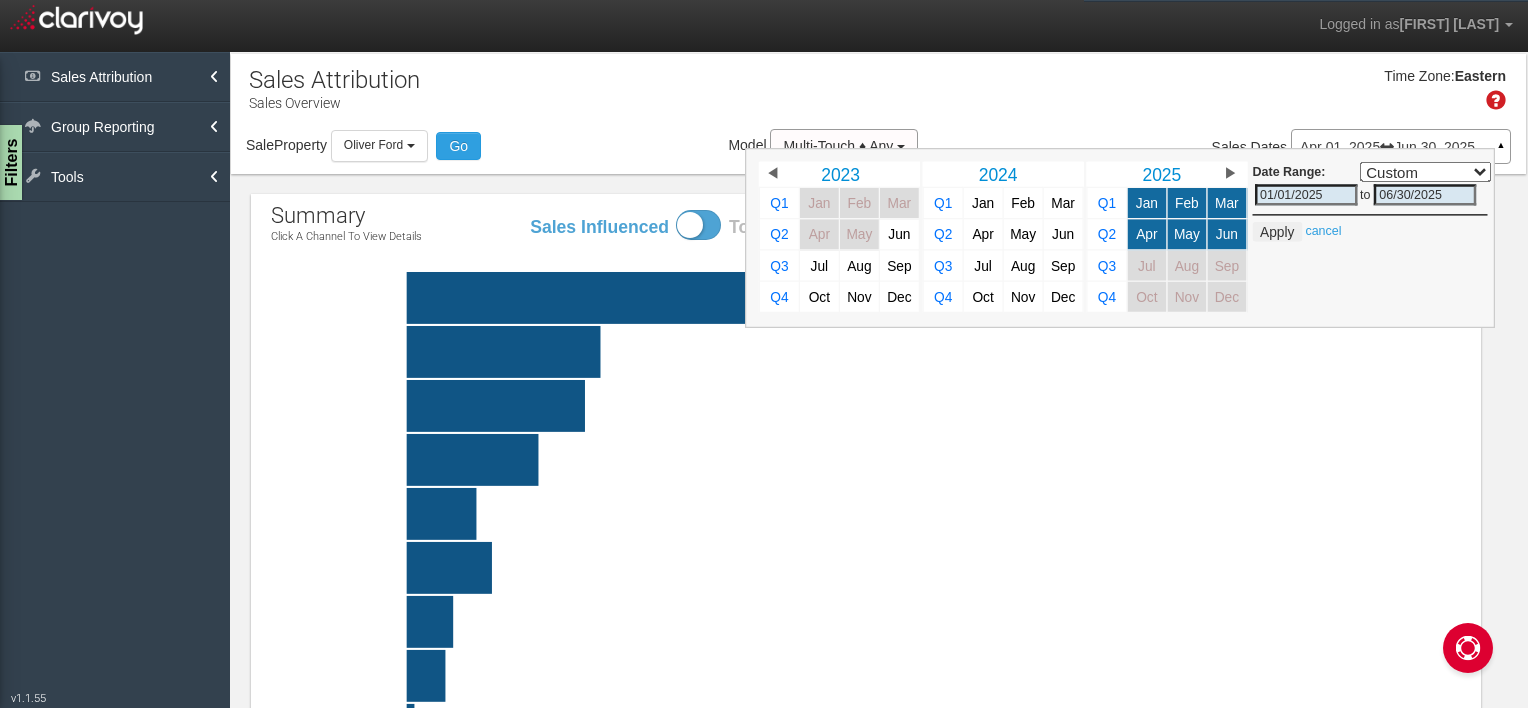 click on "Jun" at bounding box center (1227, 234) 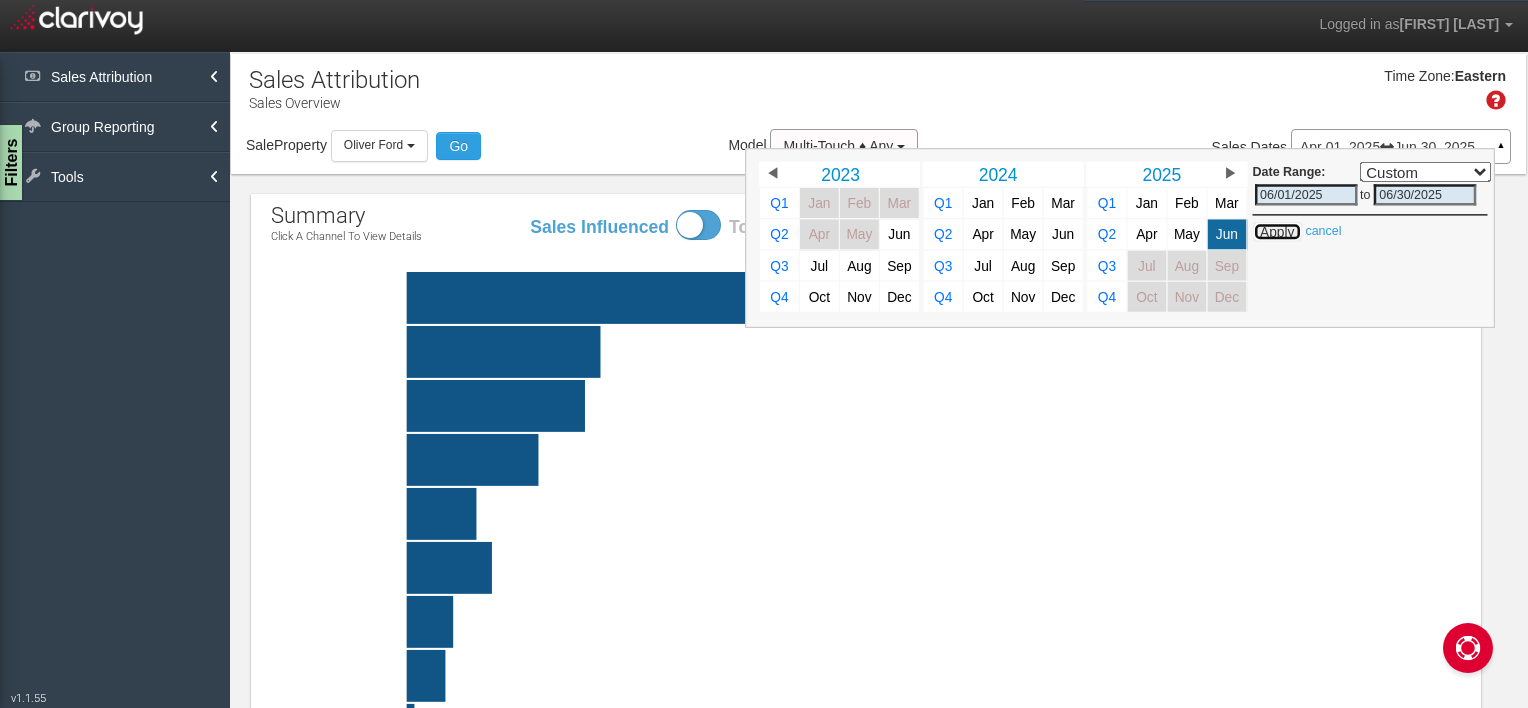 click on "Apply" at bounding box center [1276, 232] 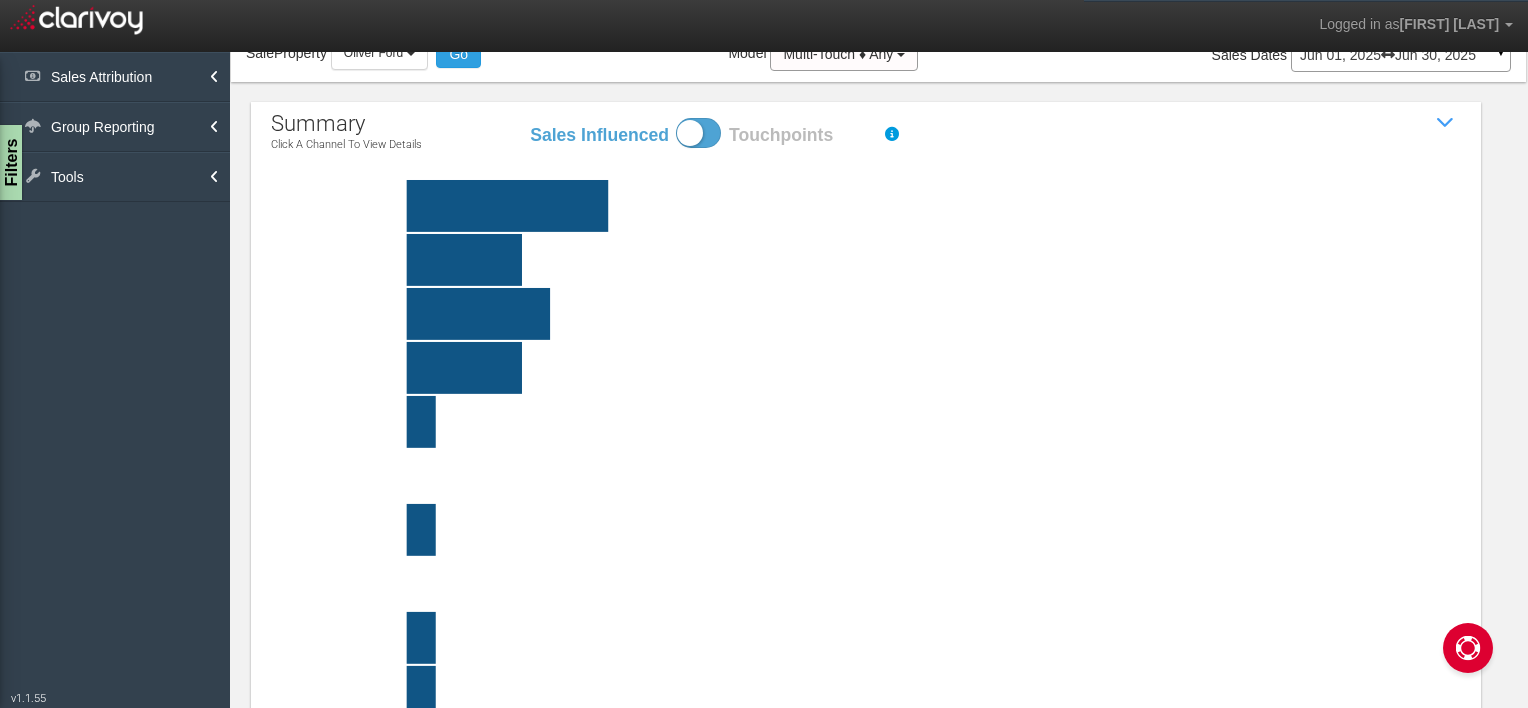scroll, scrollTop: 0, scrollLeft: 0, axis: both 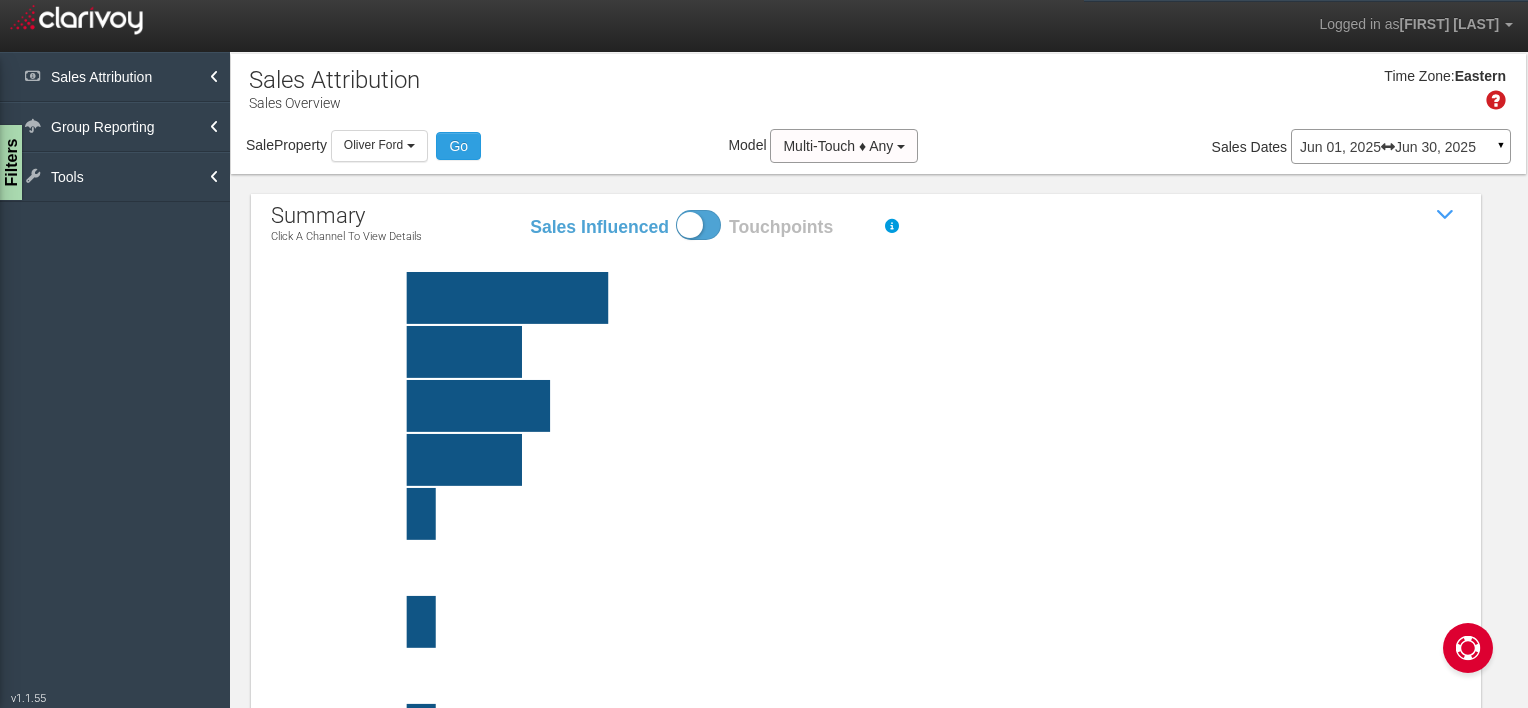 click at bounding box center (698, 225) 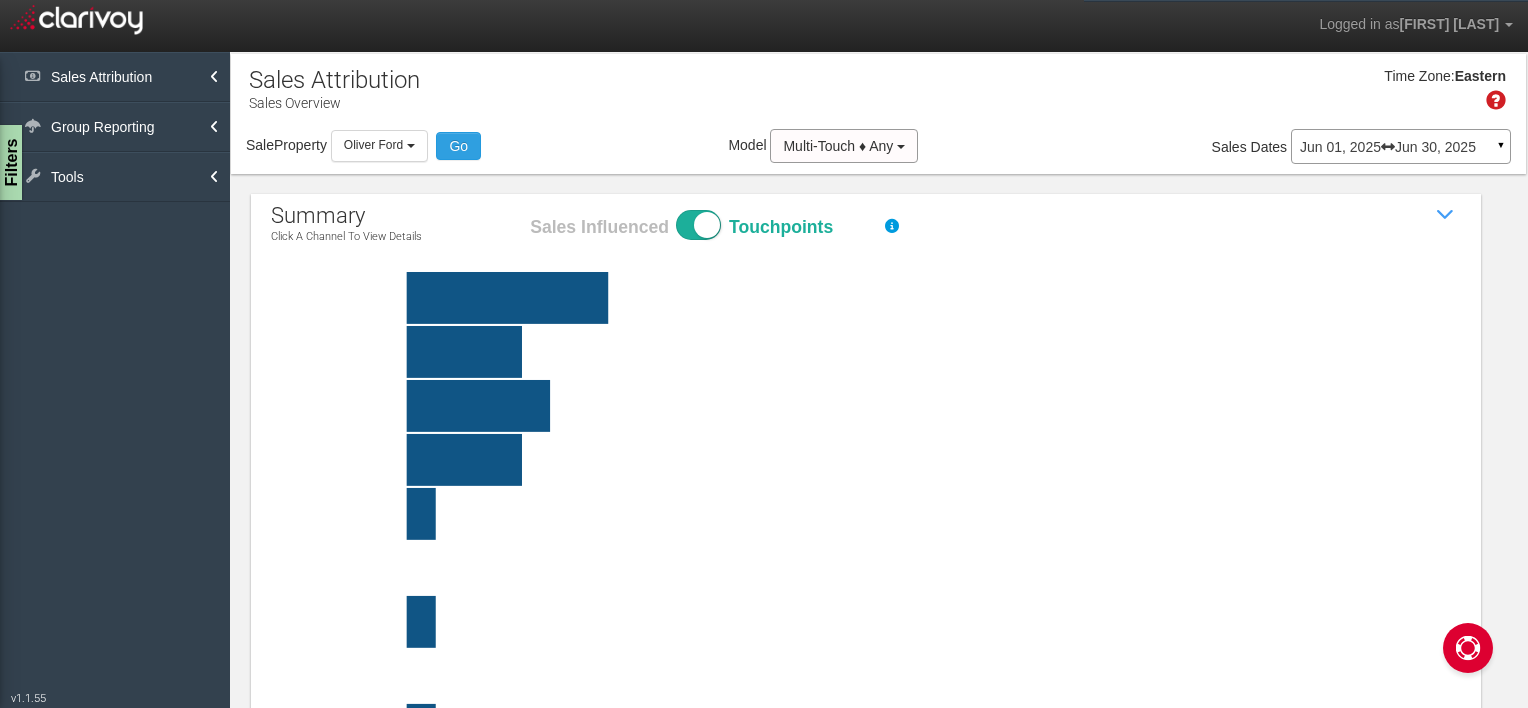 click on "Sales Influenced 			 Touchpoints" at bounding box center [528, 209] 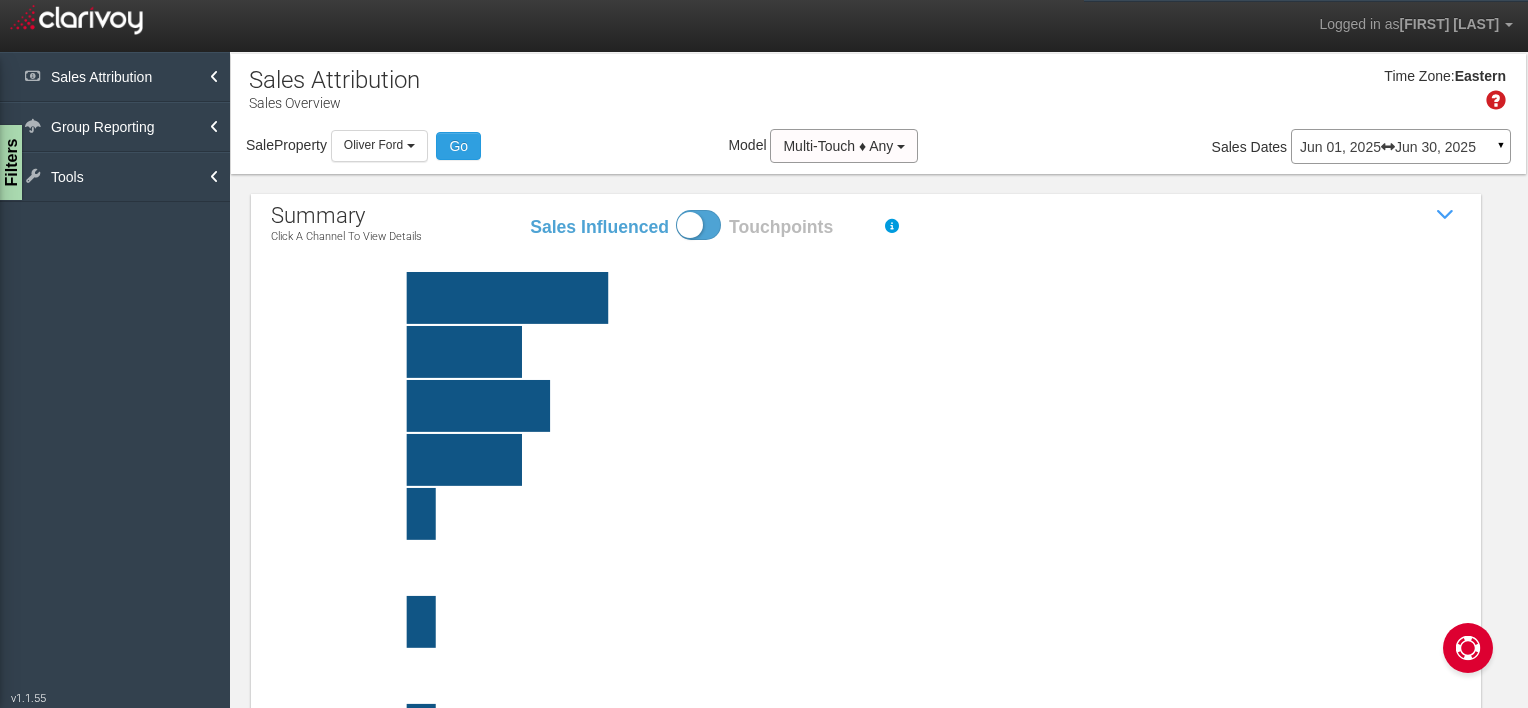 click on "Sales Influenced 			 Touchpoints" at bounding box center [528, 209] 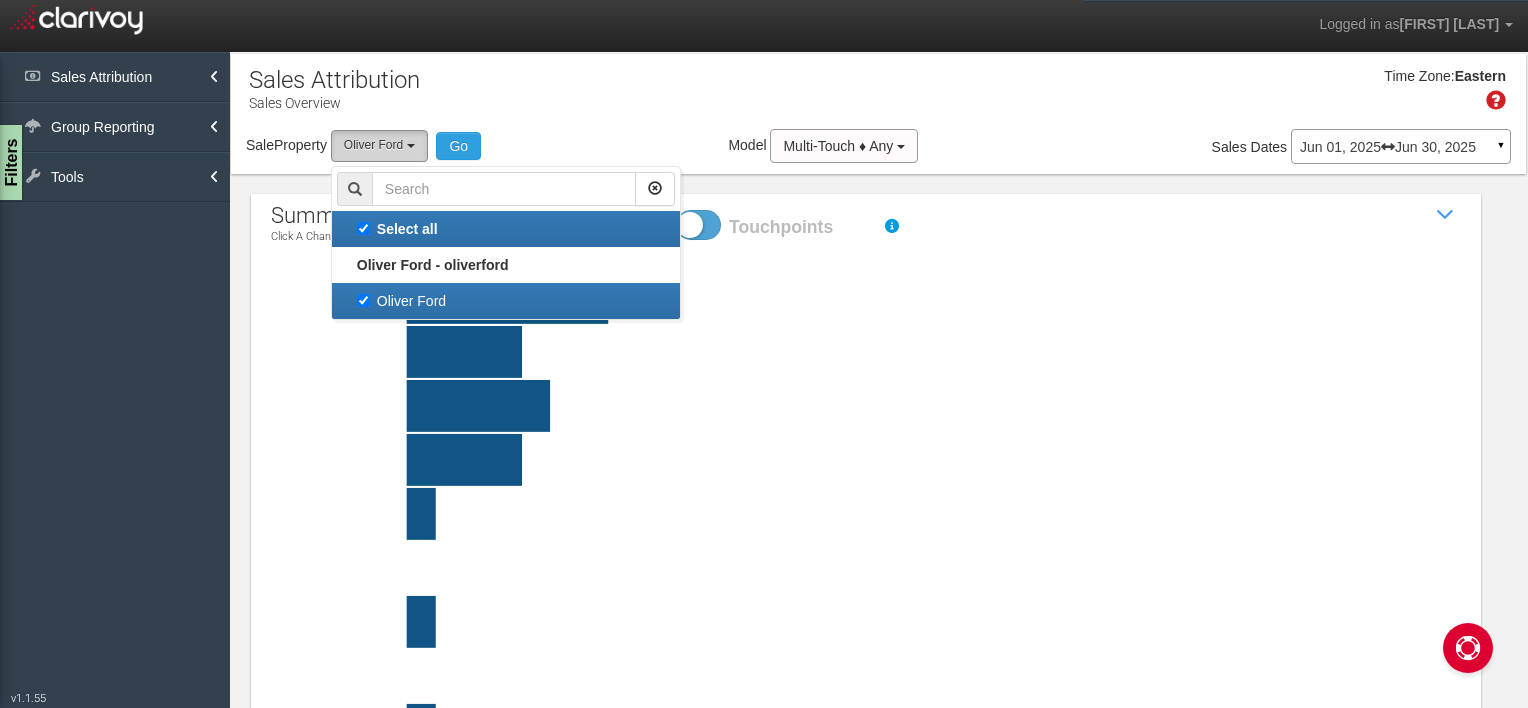click on "Oliver Ford" at bounding box center (379, 145) 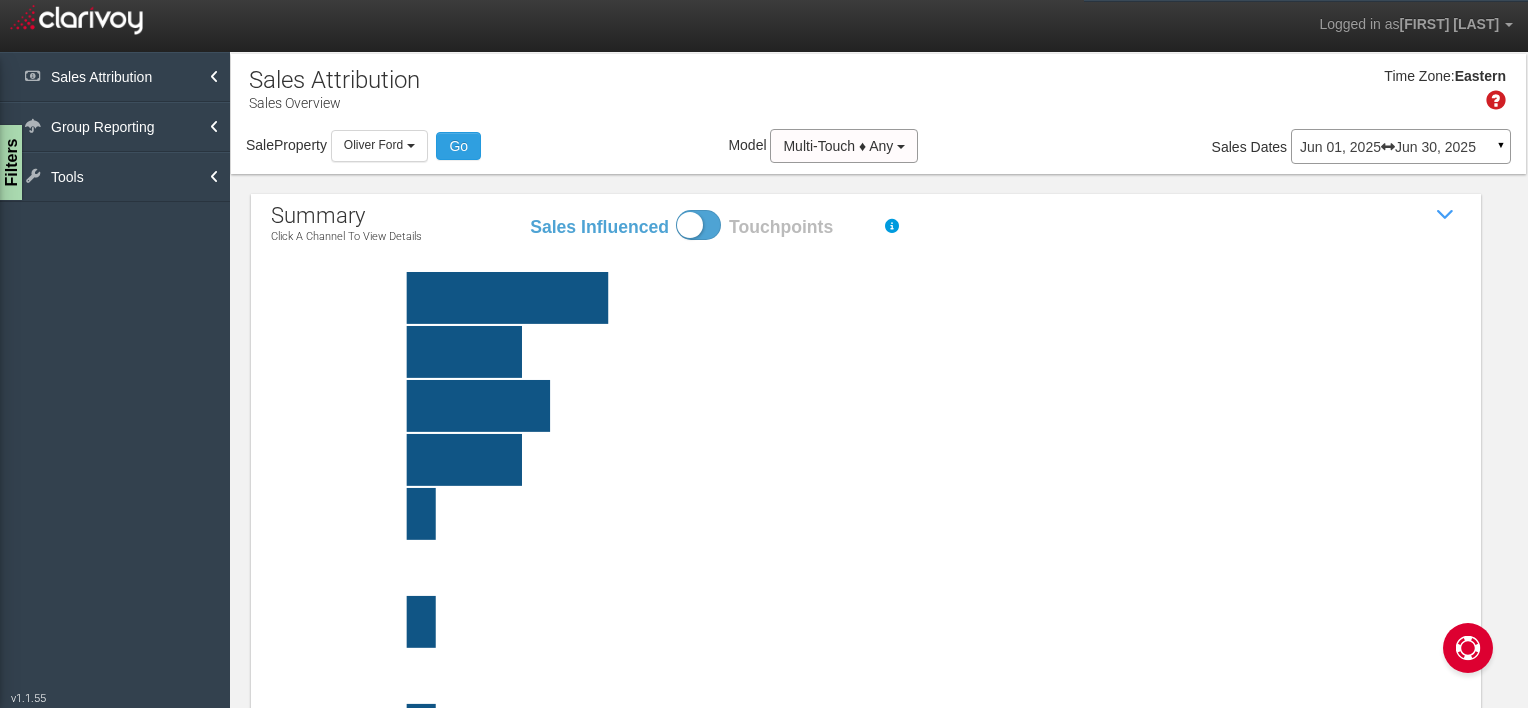 click on "Sales Attribution" at bounding box center (115, 77) 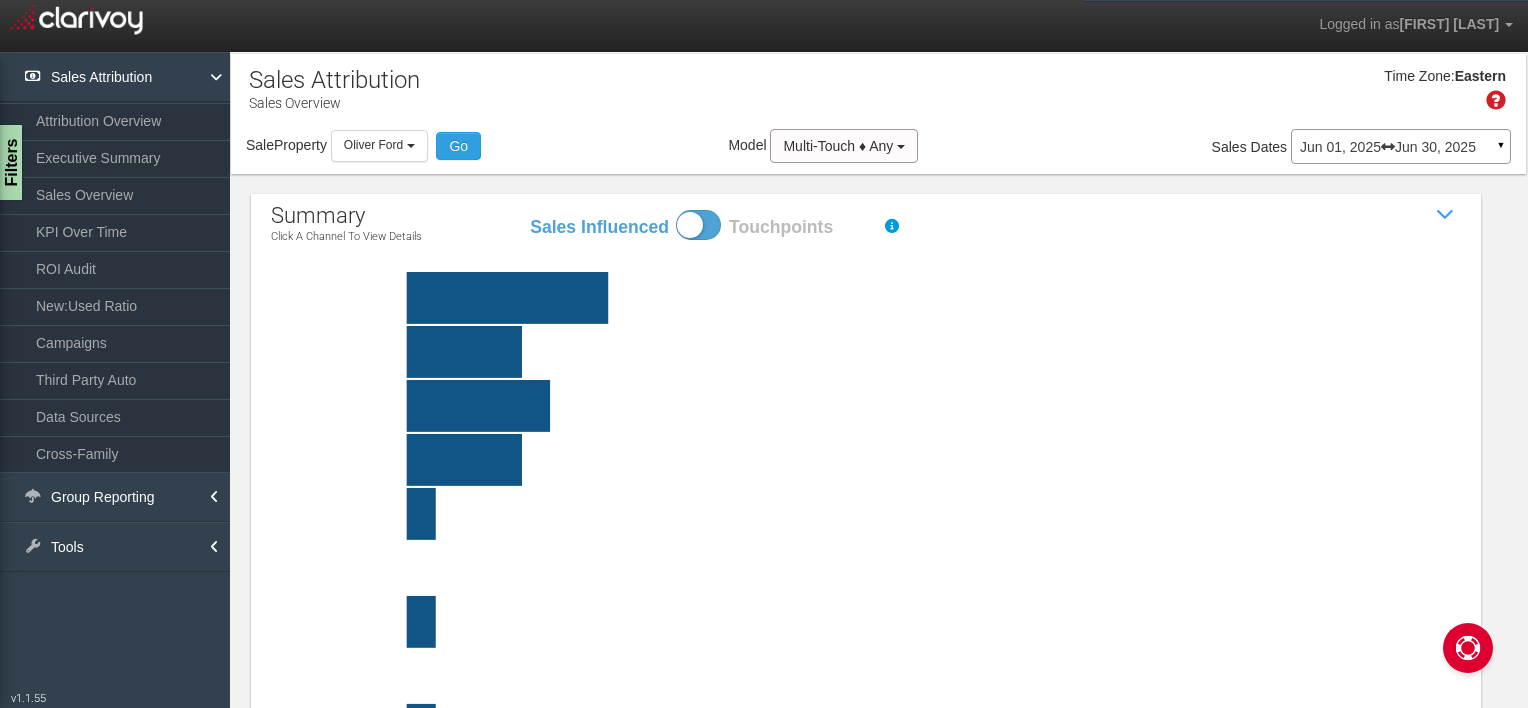 click on "Sales Overview" at bounding box center [115, 195] 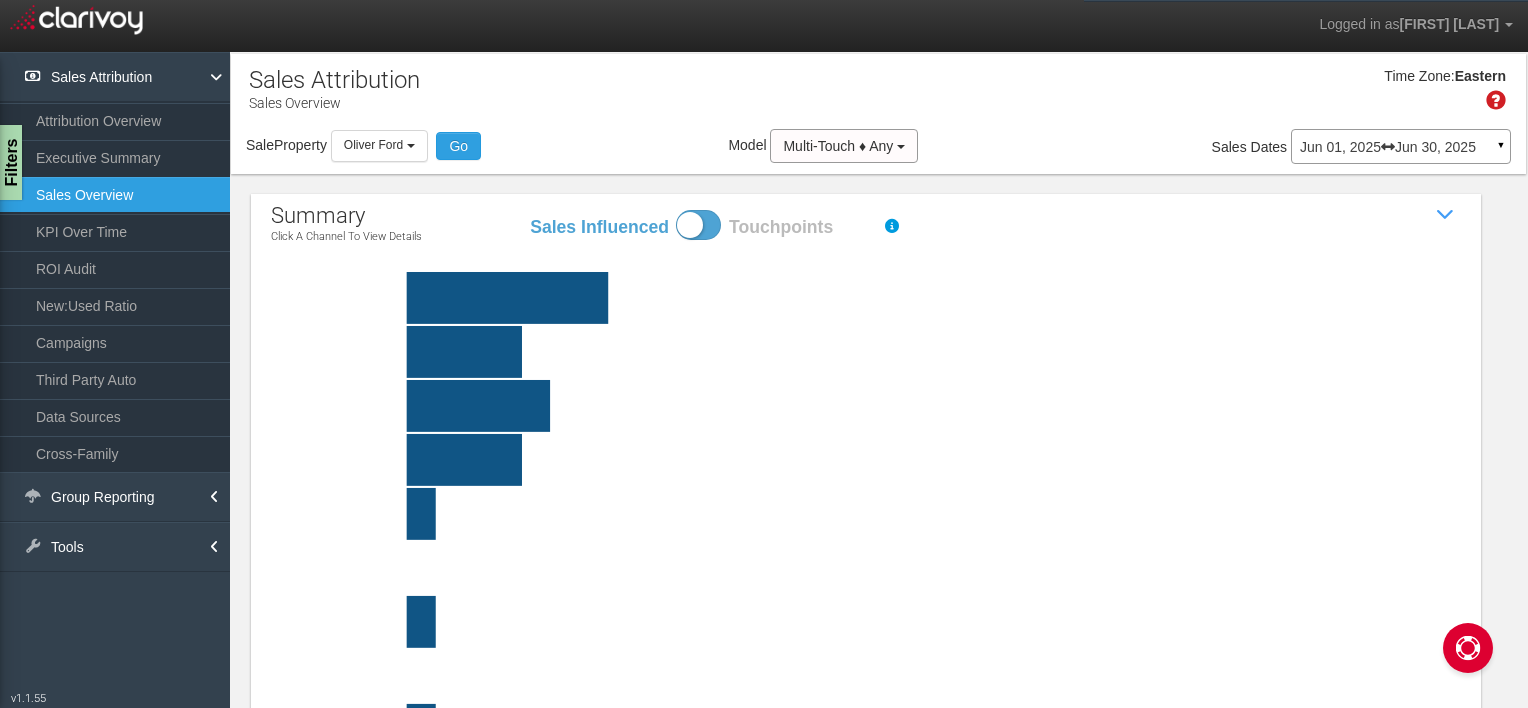 click on "Sales Overview" at bounding box center (115, 195) 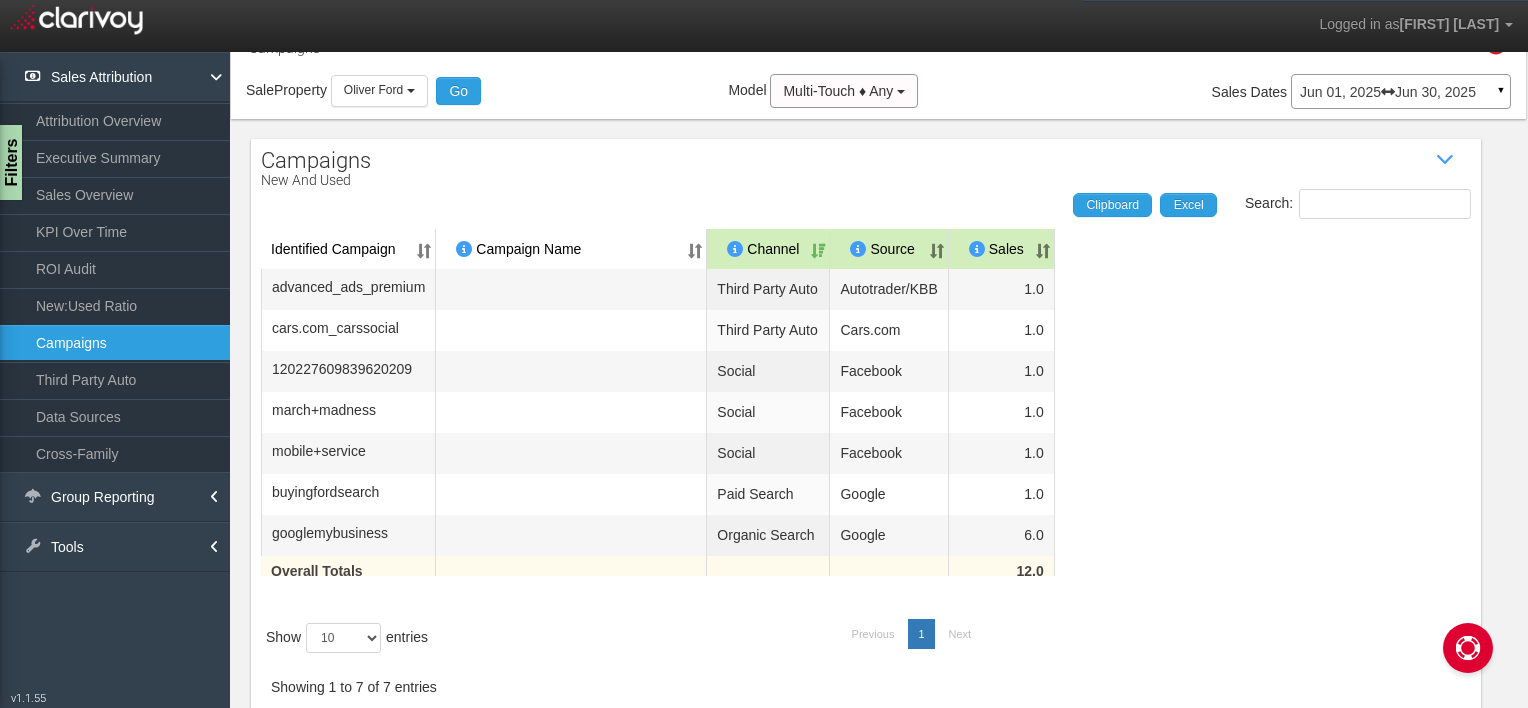 scroll, scrollTop: 0, scrollLeft: 0, axis: both 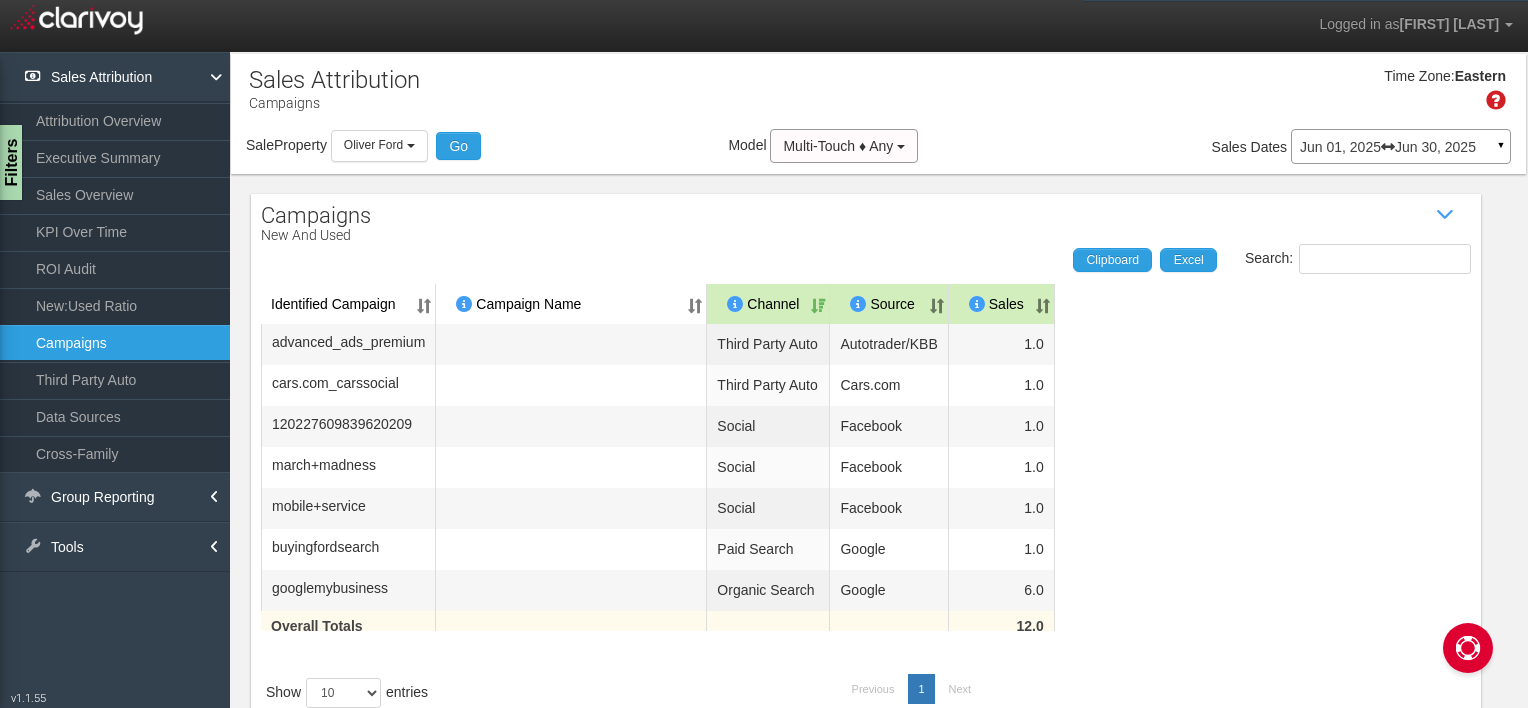 click on "Jun 01, 2025   Jun 30, 2025
▼" at bounding box center (1401, 146) 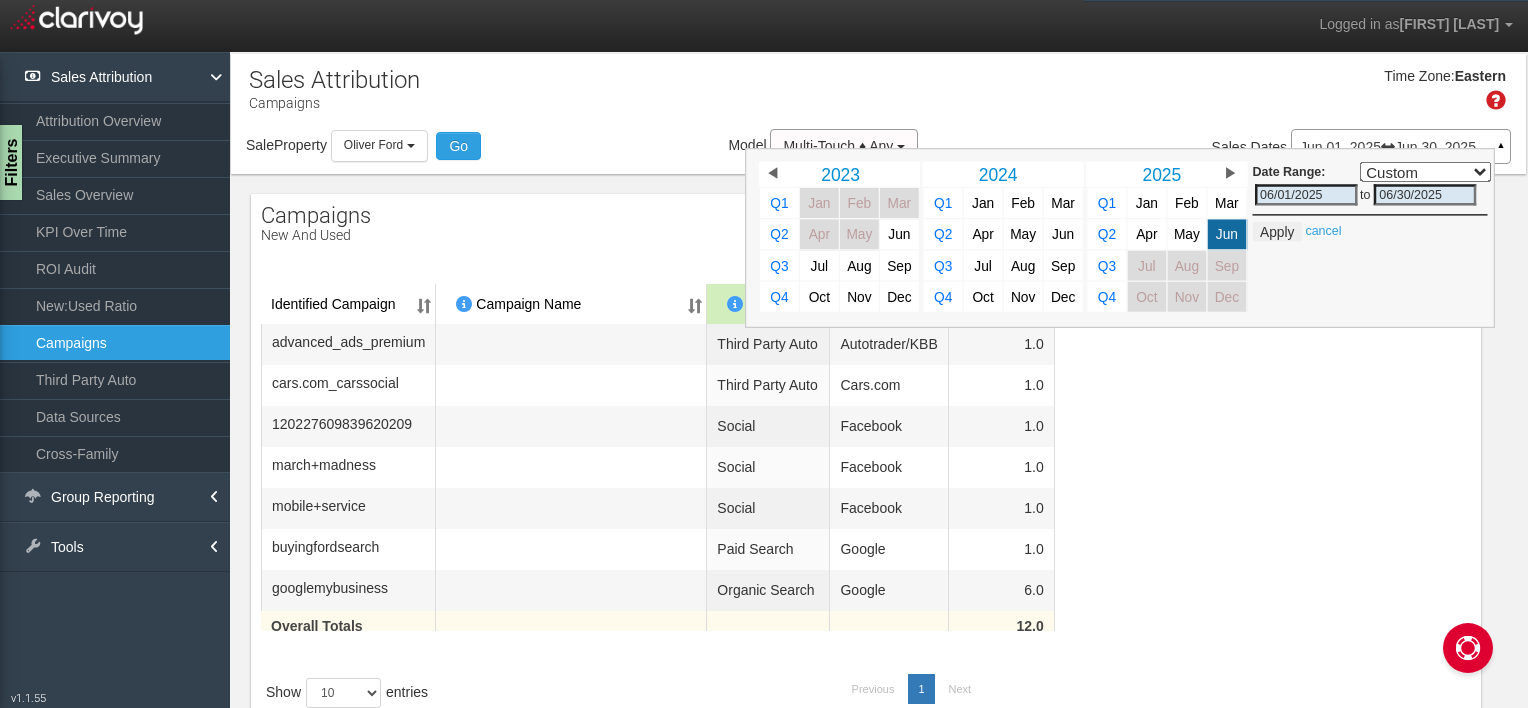 click on "Identified Campaign Campaign Name Dealer/Vendor Channel Source Sales
advanced_ads_premium Third Party Auto Autotrader/KBB 1.0 cars.com_carssocial Third Party Auto Cars.com 1.0 120227609839620209 Social Facebook 1.0 march+madness Social Facebook 1.0 mobile+service Social Facebook 1.0 buyingfordsearch Paid Search Google 1.0 googlemybusiness Organic Search Google 6.0
Overall Totals 12.0" at bounding box center [866, 471] 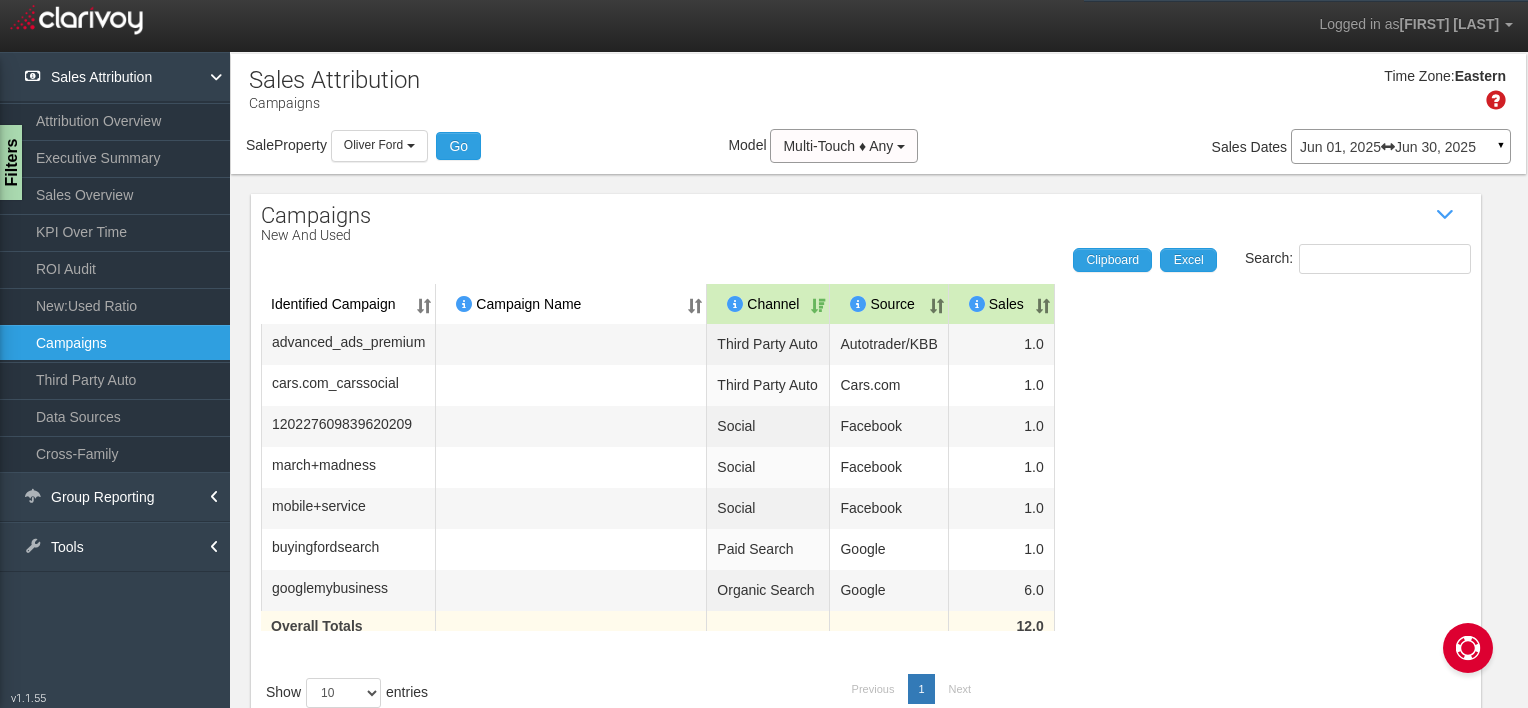 click on "Third Party Auto" at bounding box center (115, 380) 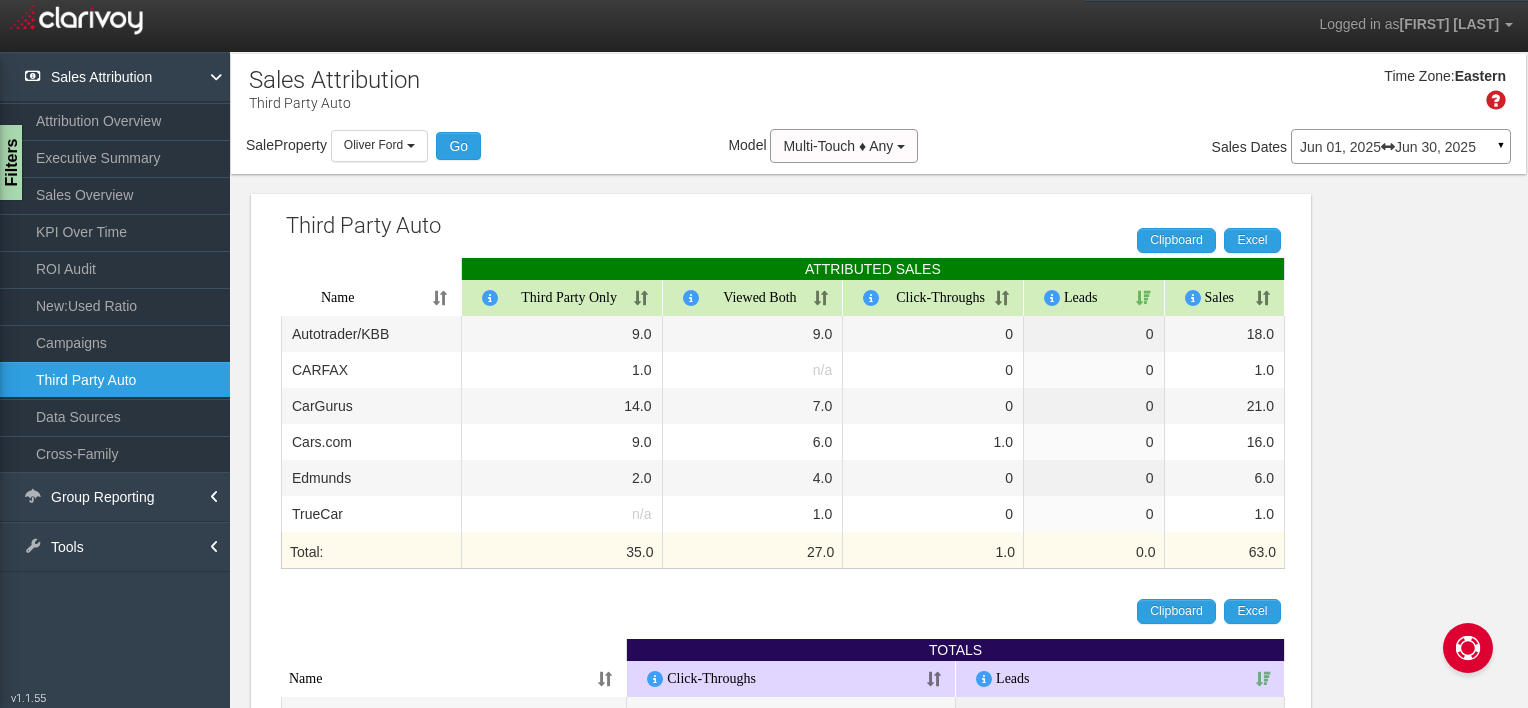 click on "Executive Summary" at bounding box center [115, 158] 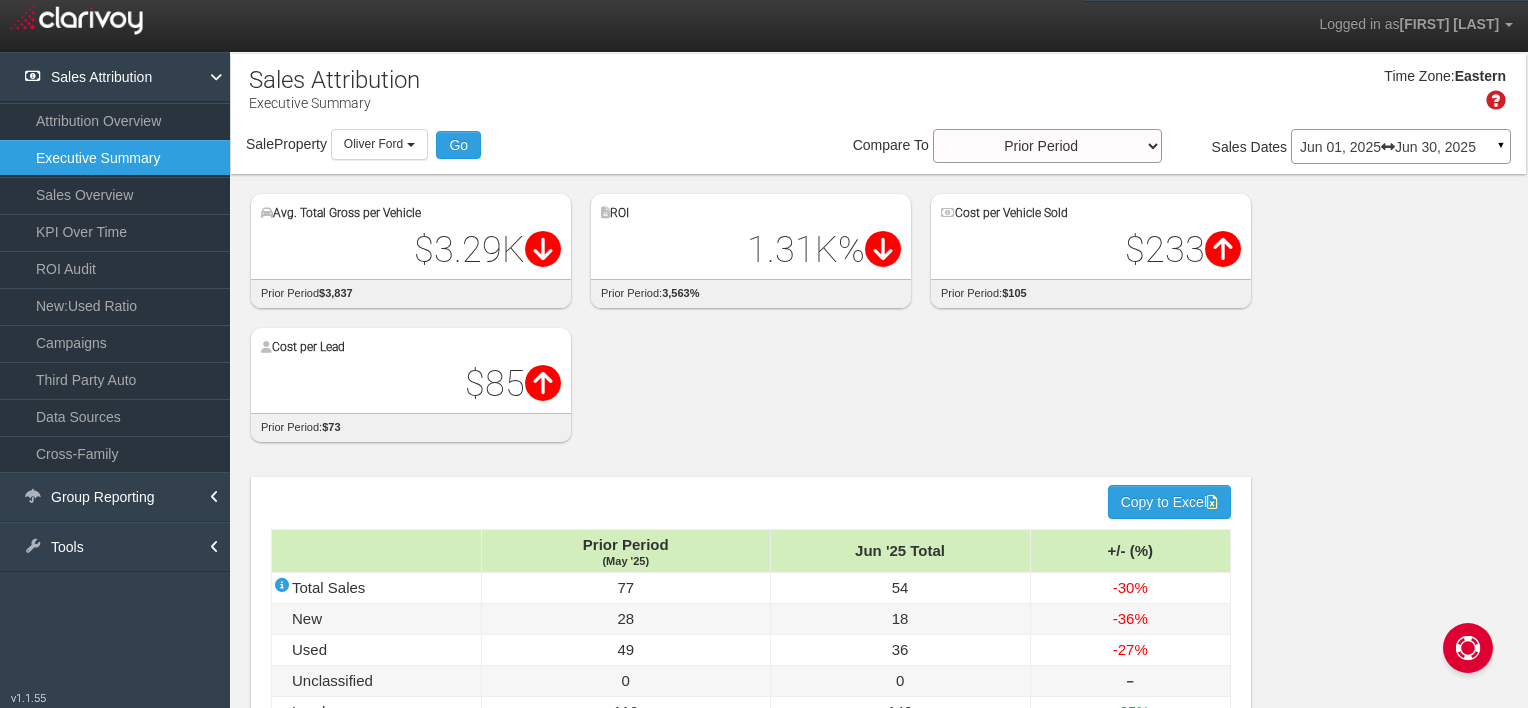 scroll, scrollTop: 184, scrollLeft: 0, axis: vertical 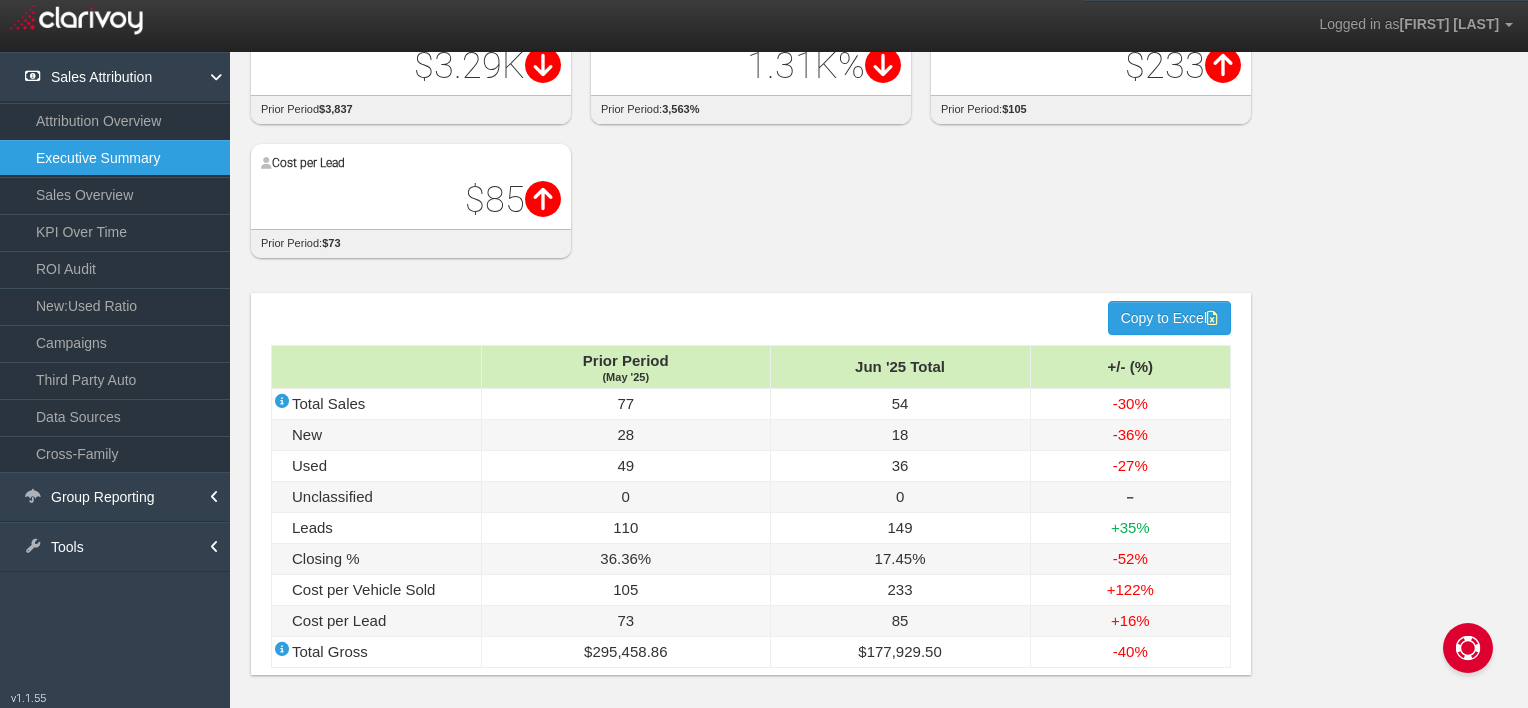 click on "Tools" at bounding box center (115, 547) 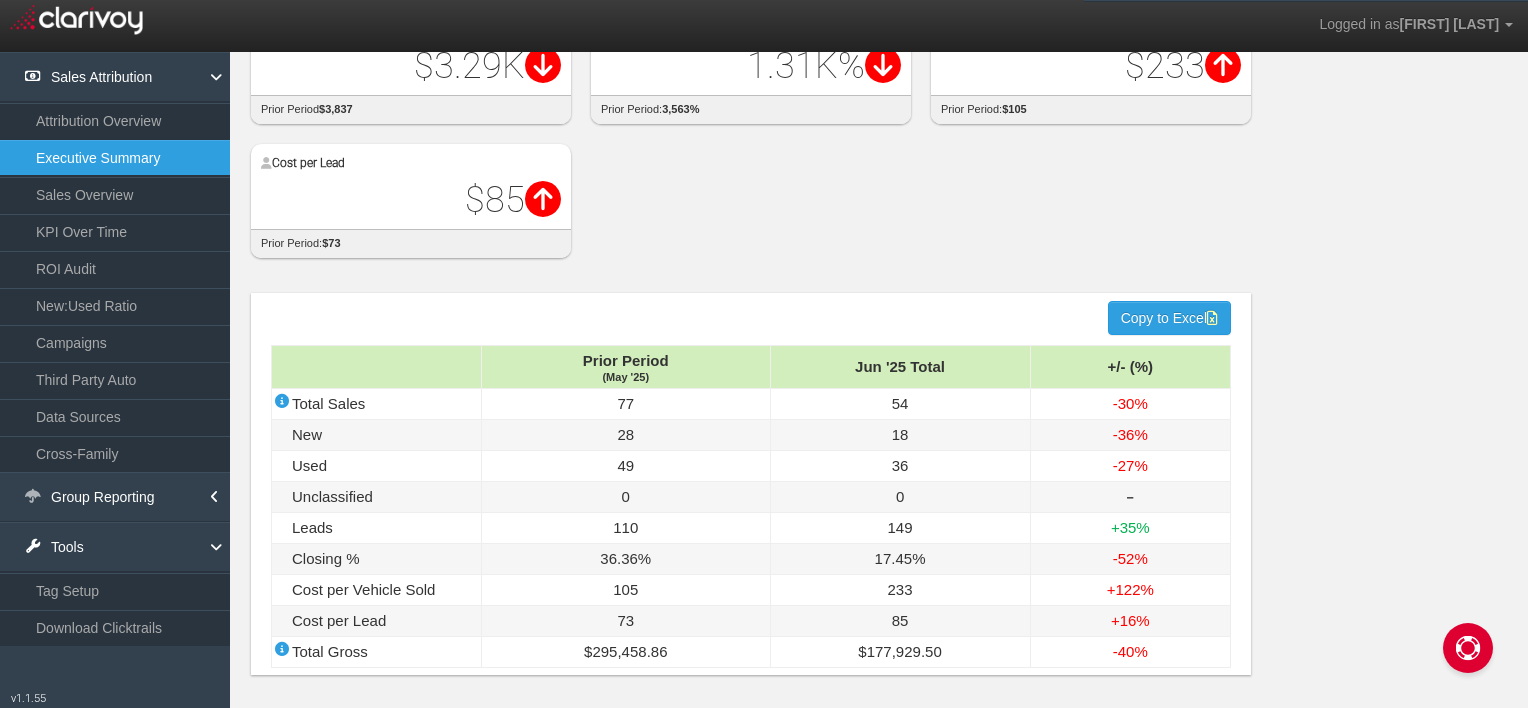 click on "Group Reporting" at bounding box center [115, 497] 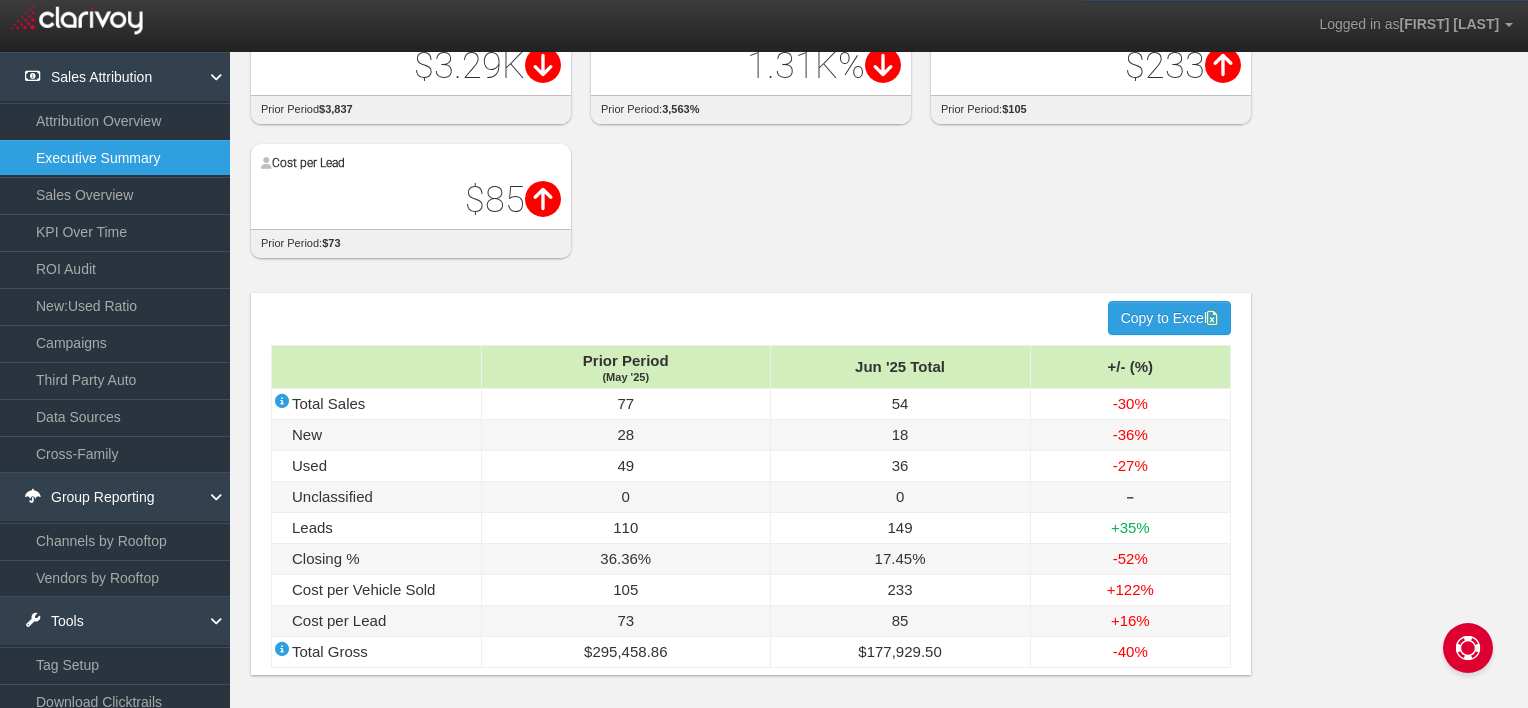 click on "Channels by Rooftop" at bounding box center [115, 541] 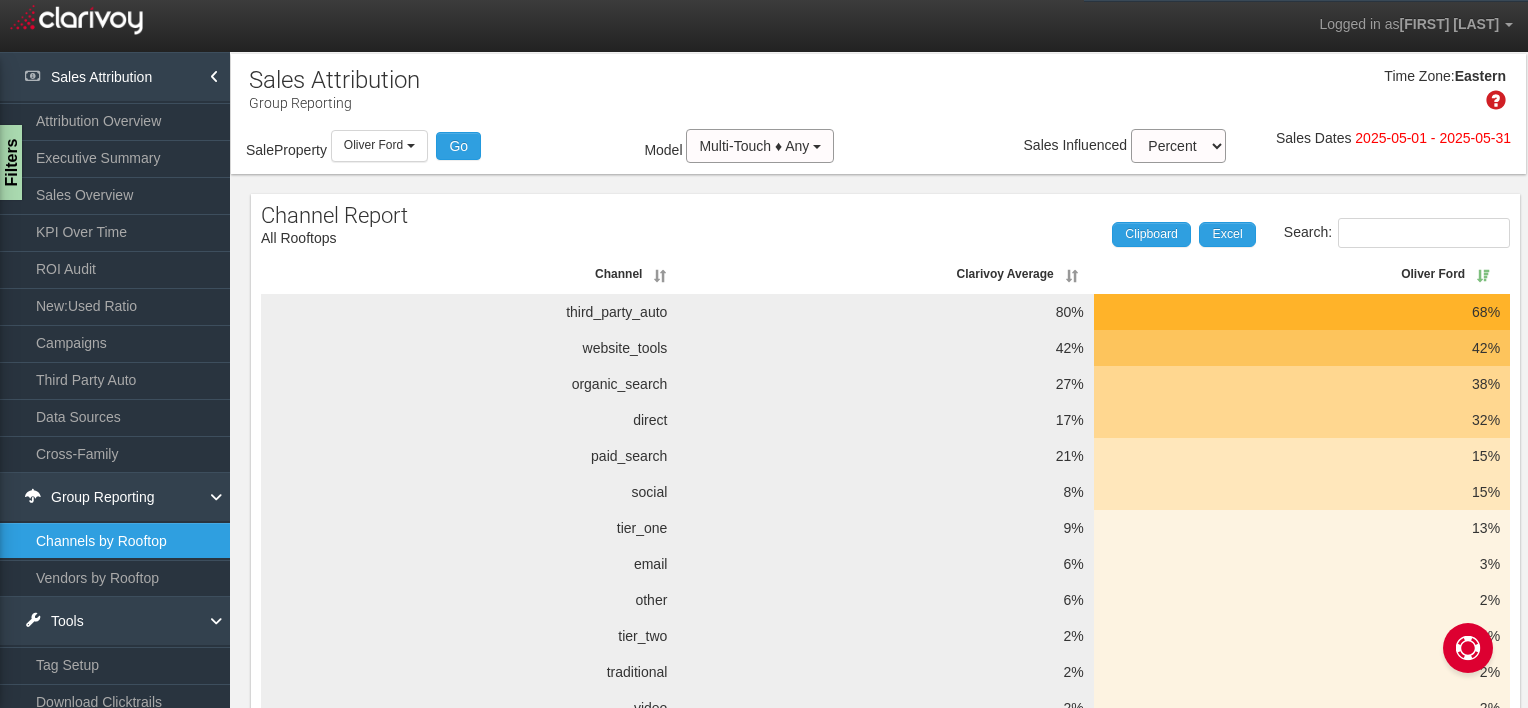scroll, scrollTop: 124, scrollLeft: 0, axis: vertical 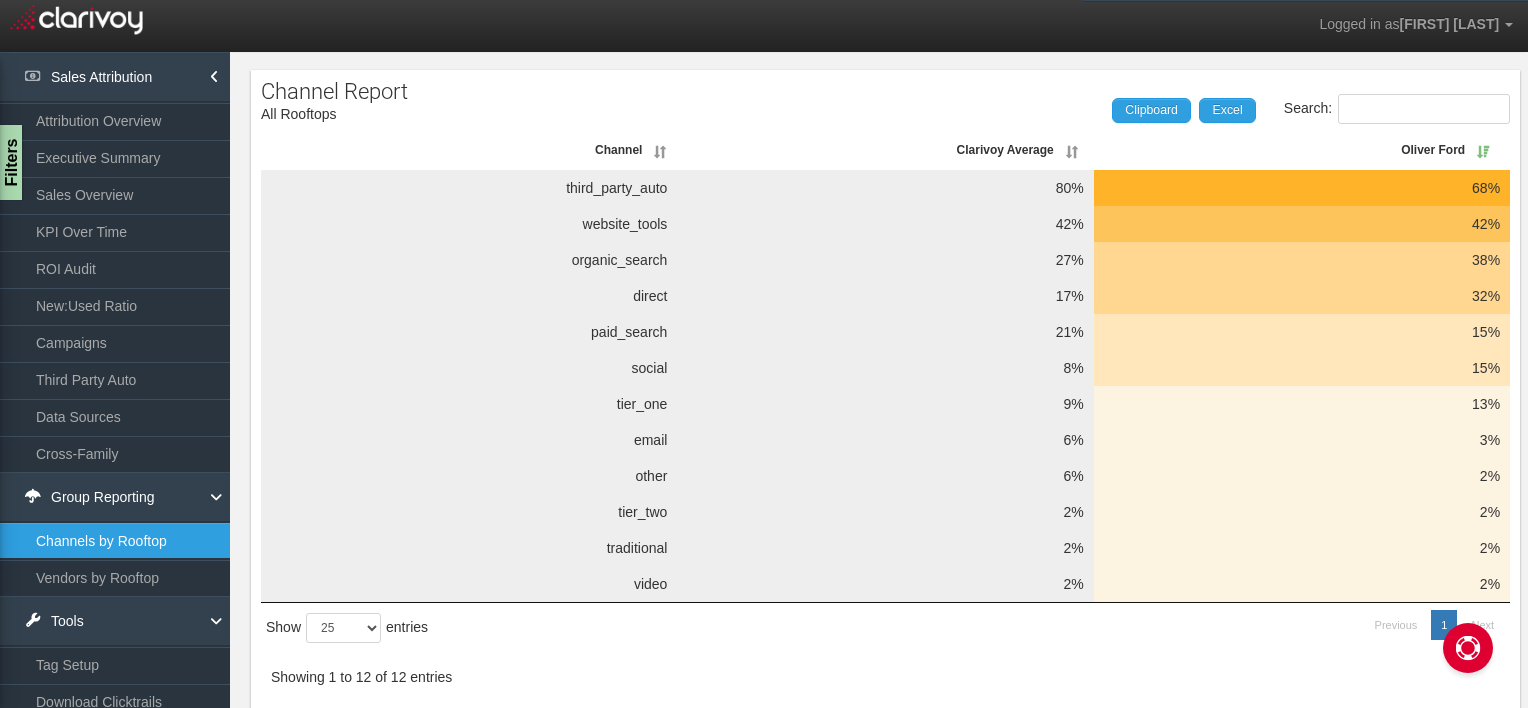 click on "Attribution Overview" at bounding box center [115, 121] 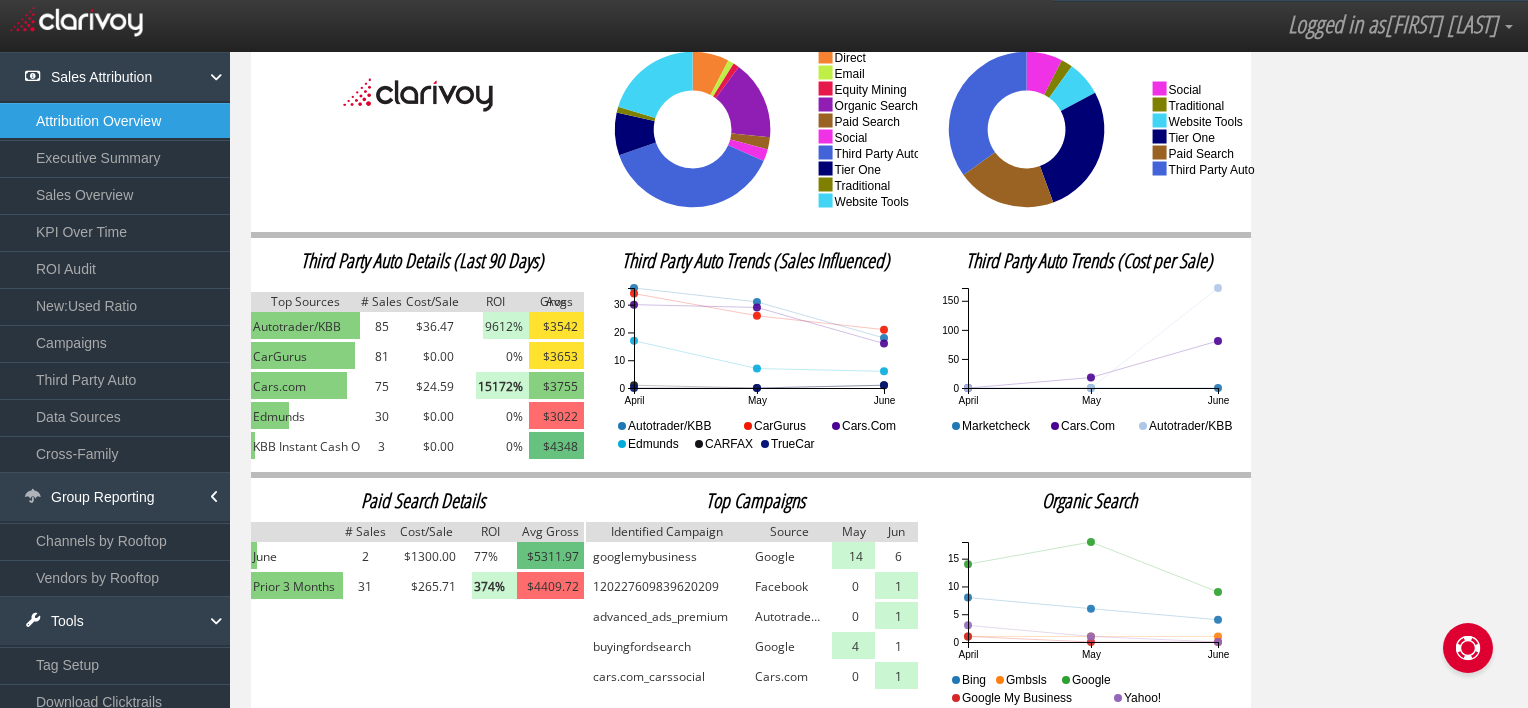 scroll, scrollTop: 294, scrollLeft: 0, axis: vertical 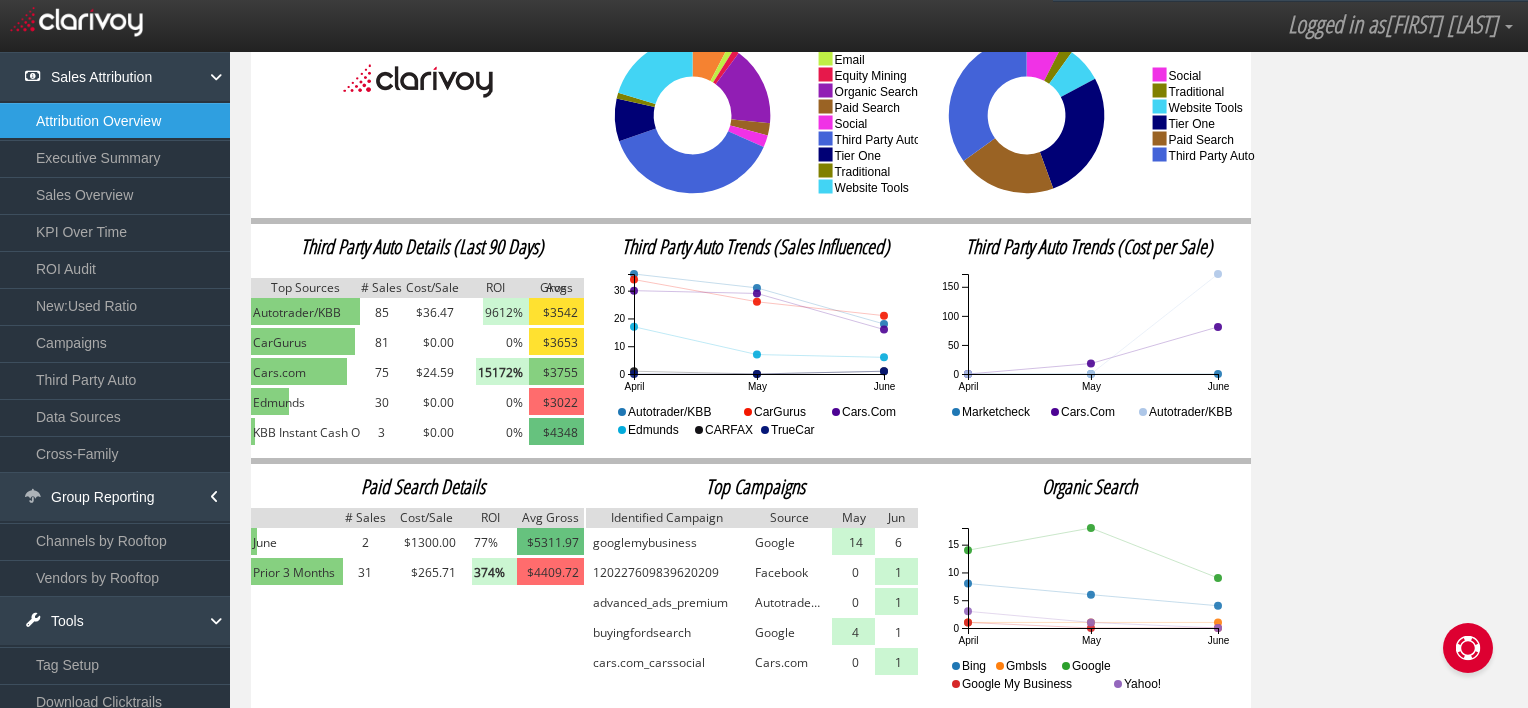 click on "Cross-Family" at bounding box center [115, 454] 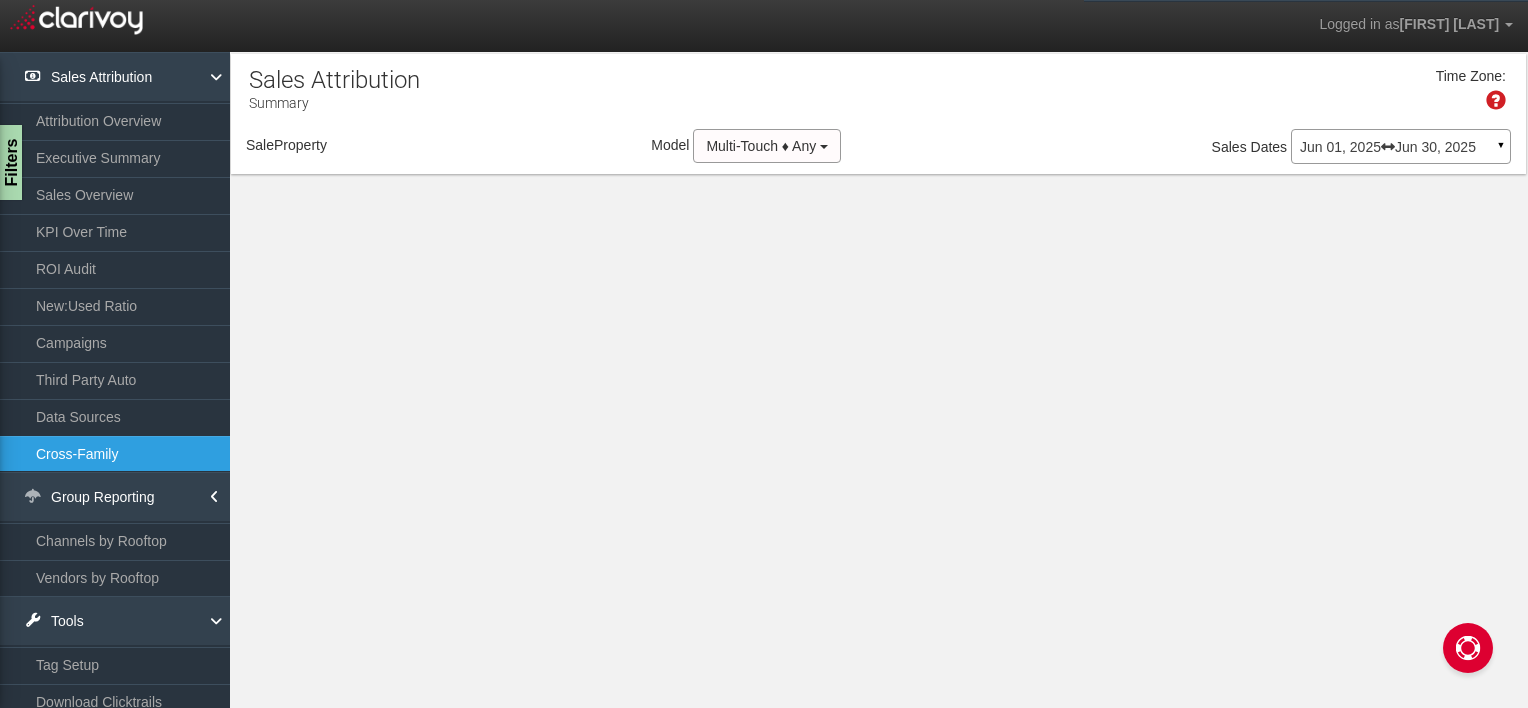 scroll, scrollTop: 0, scrollLeft: 0, axis: both 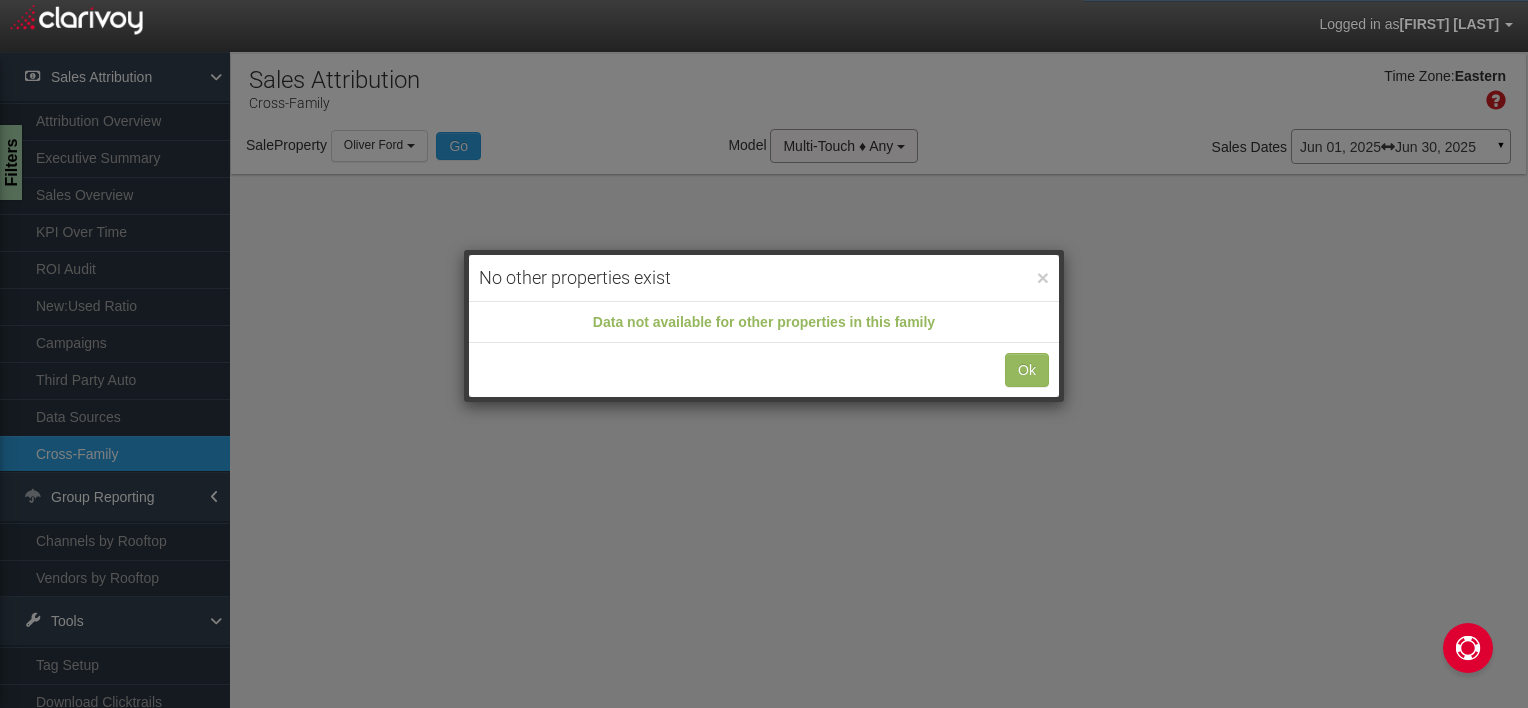 click on "×
No other properties exist
Data not available for other properties in this family
Ok" at bounding box center [764, 354] 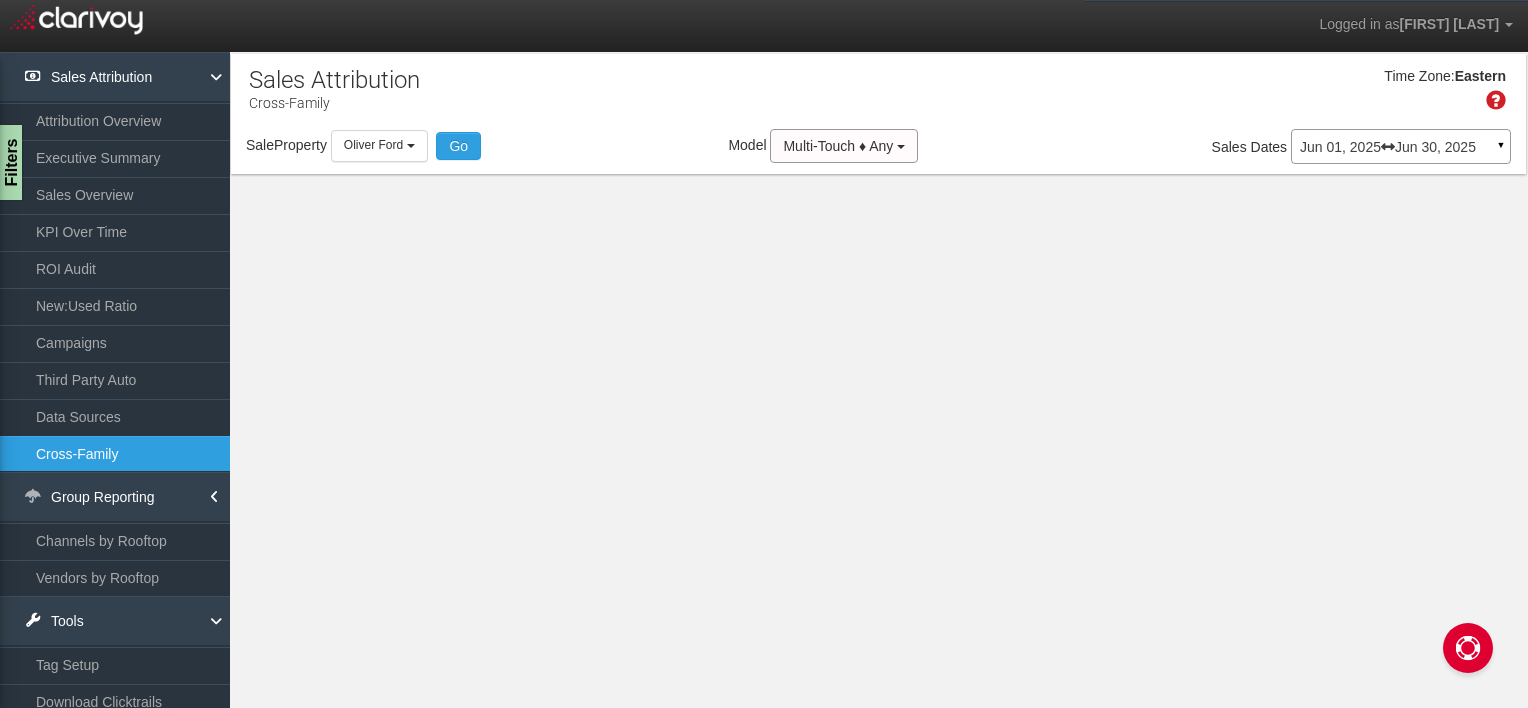 click on "New:Used Ratio" at bounding box center (115, 306) 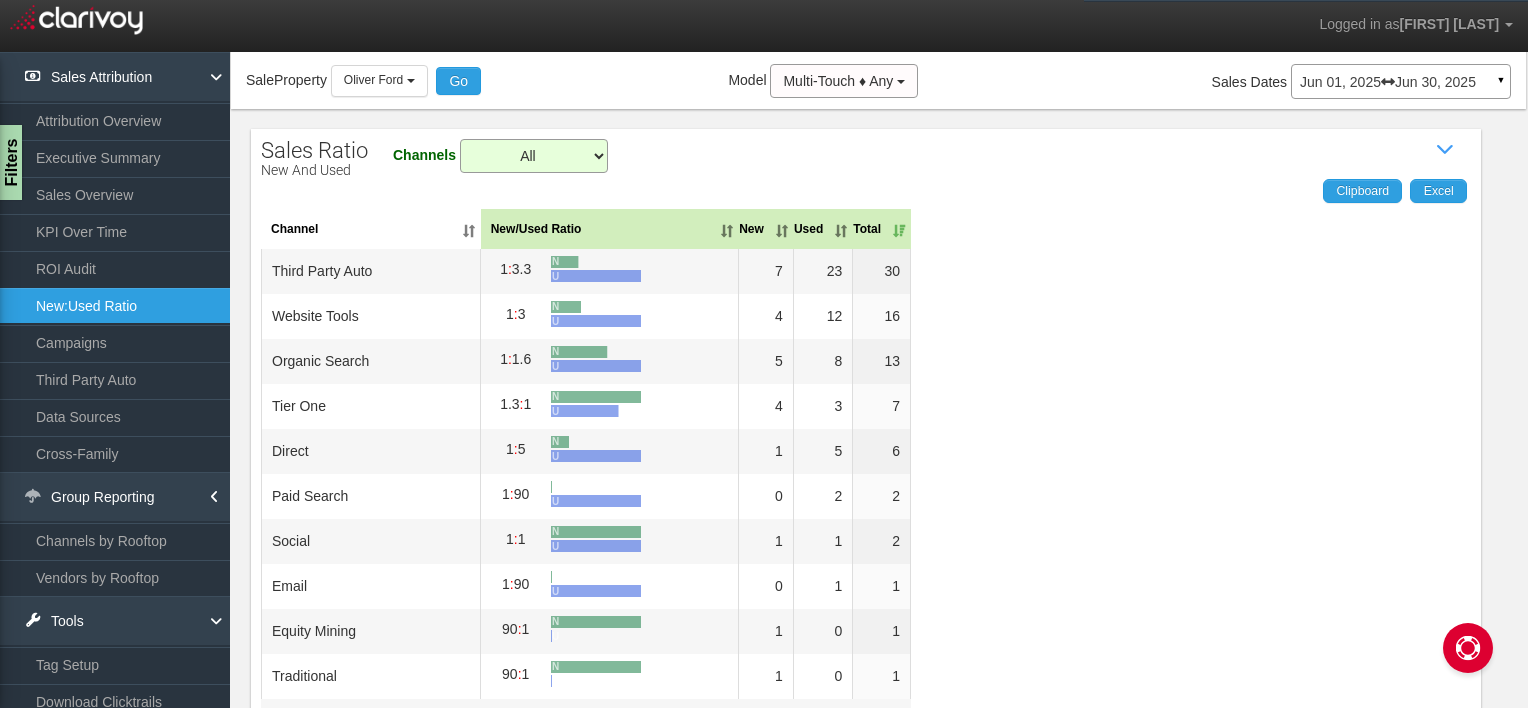 scroll, scrollTop: 0, scrollLeft: 0, axis: both 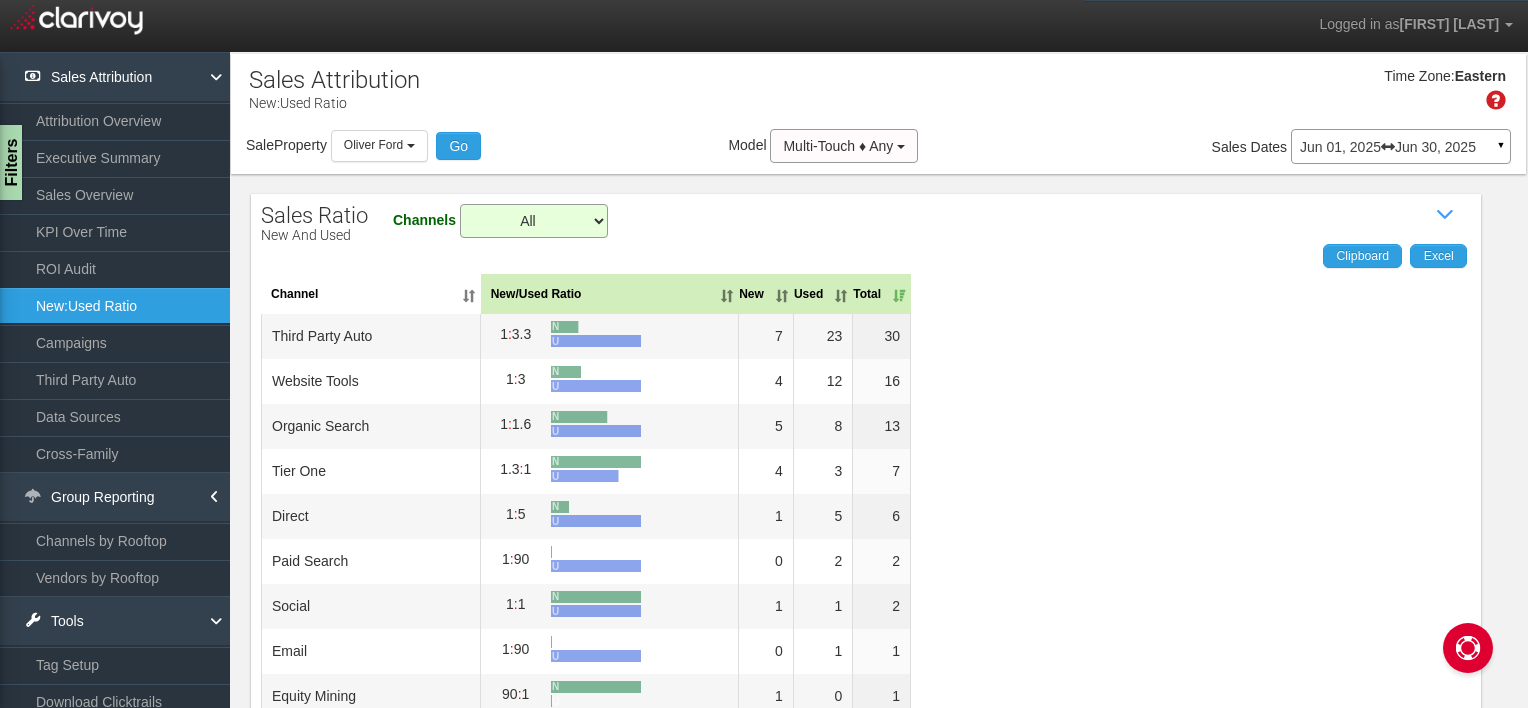 click on "ROI Audit" at bounding box center (115, 269) 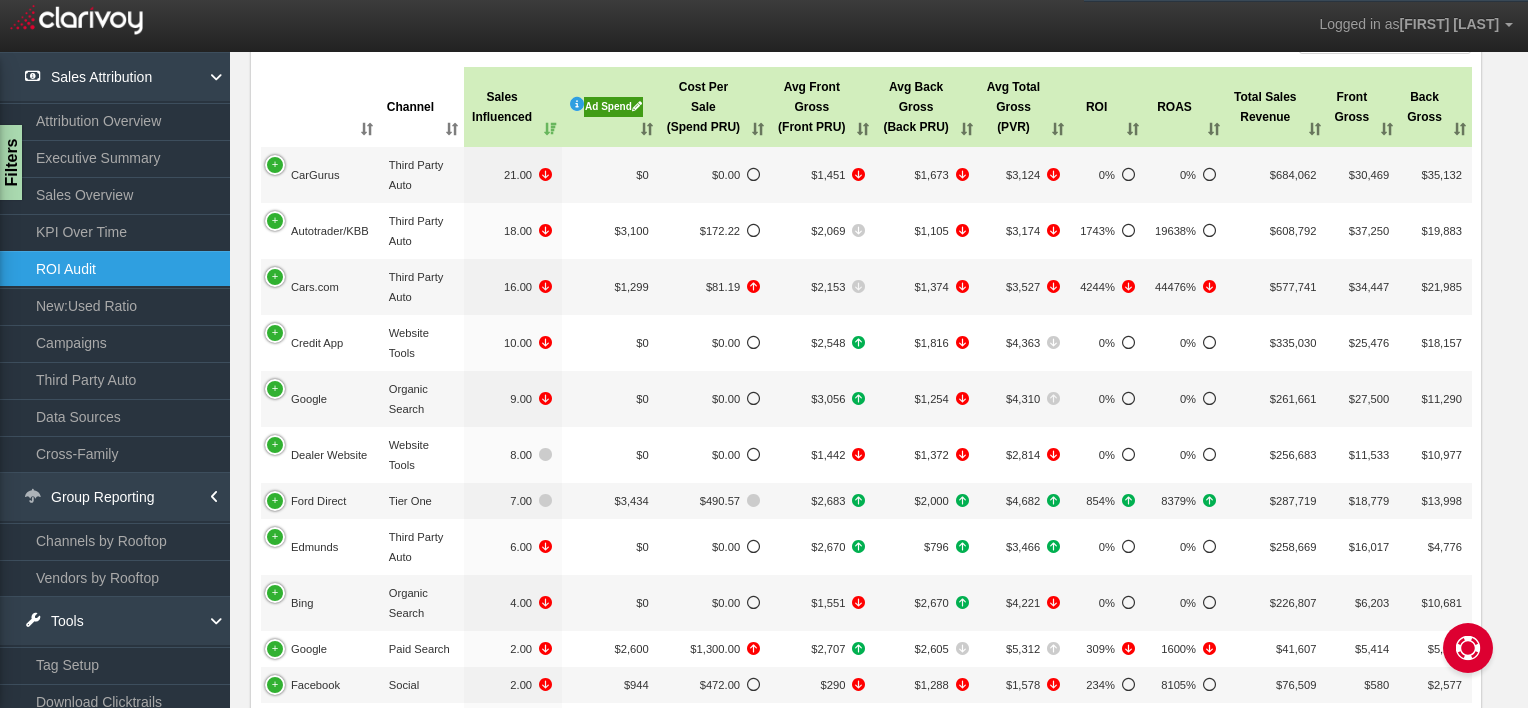 scroll, scrollTop: 222, scrollLeft: 0, axis: vertical 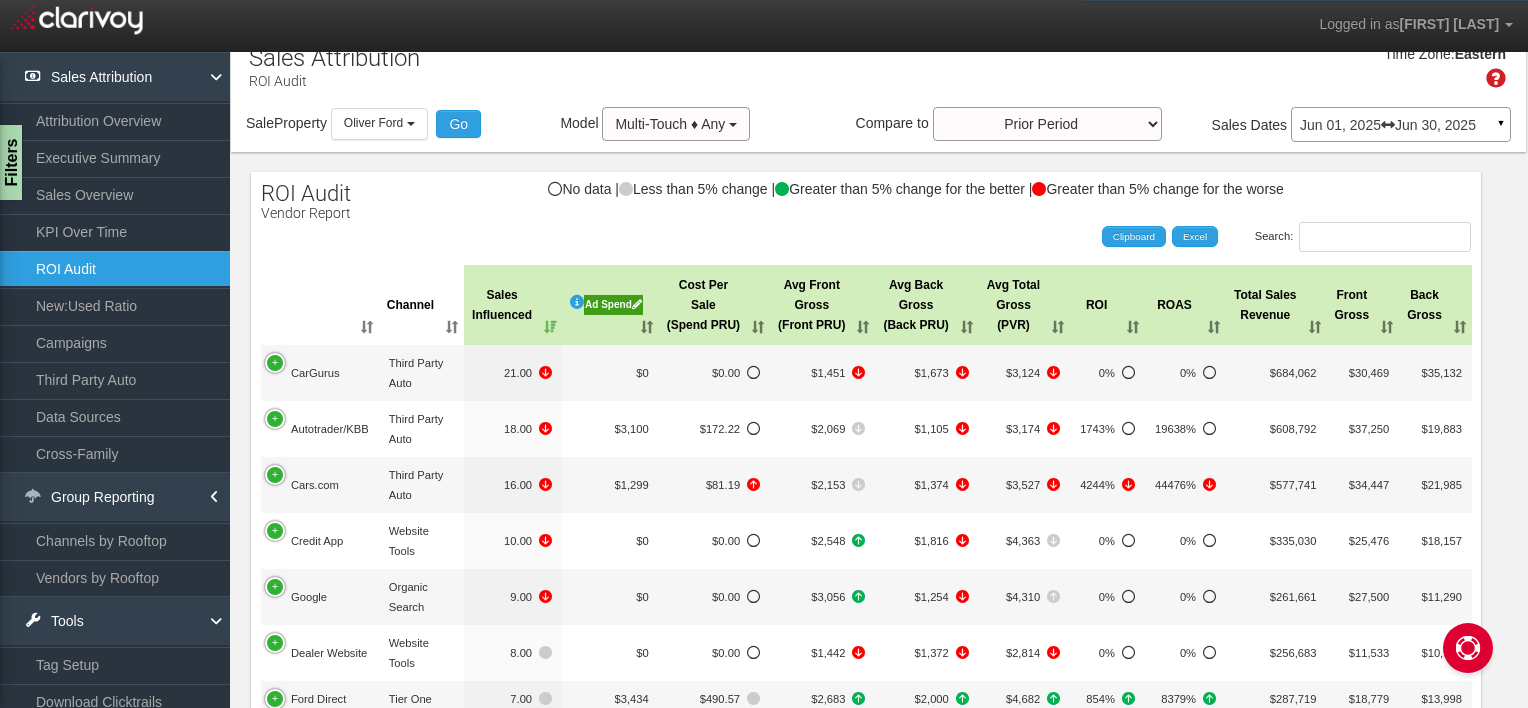 click on "Jun 01, 2025   Jun 30, 2025
▼" at bounding box center (1401, 124) 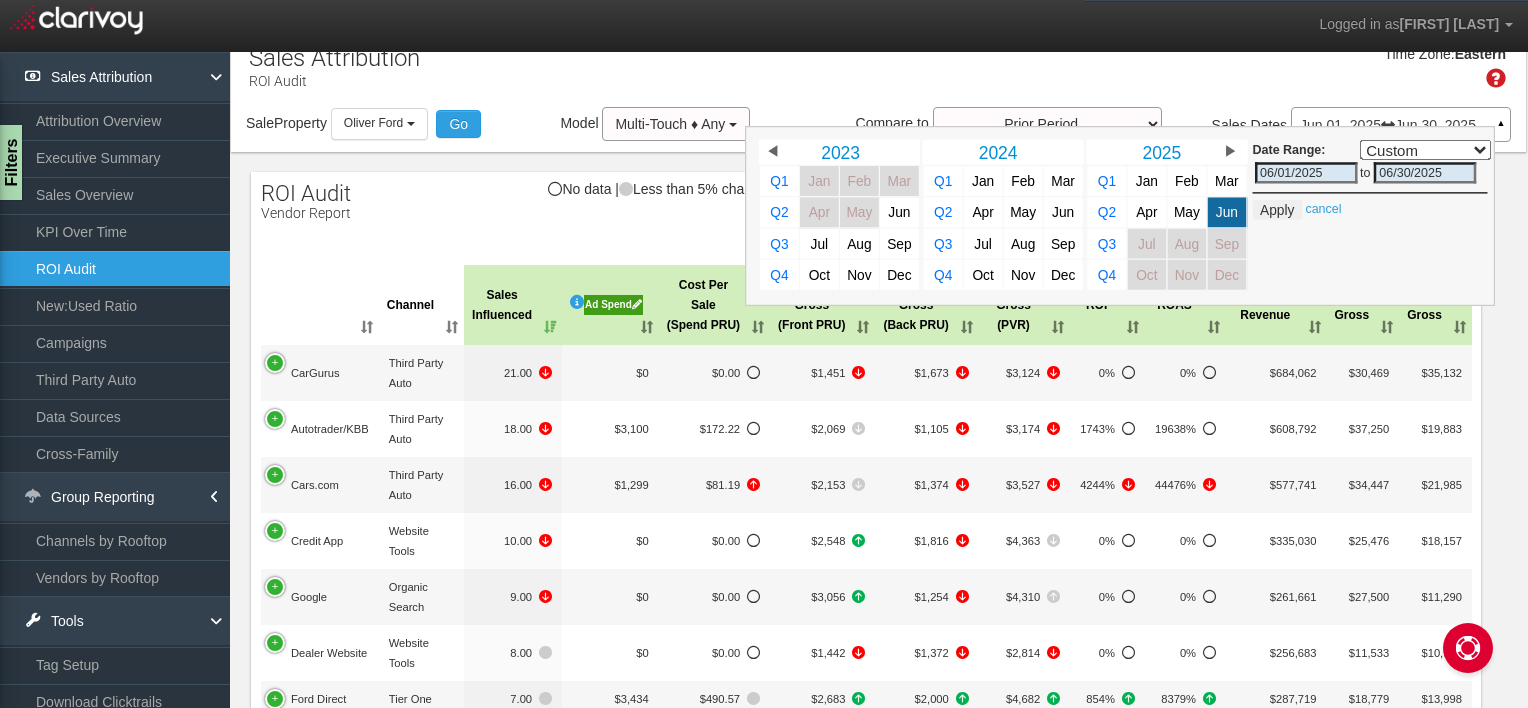 click on "Jan" at bounding box center [1147, 181] 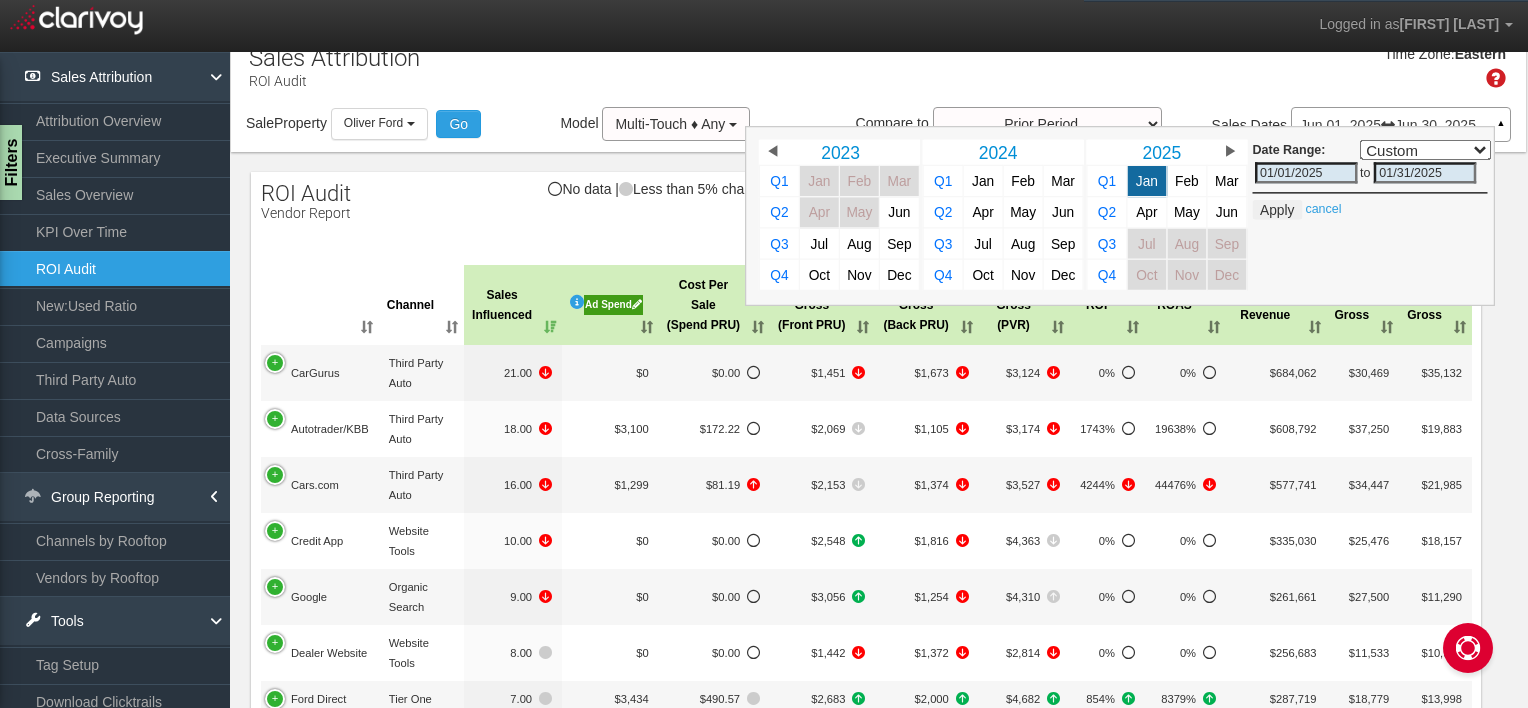 click on "Jun" at bounding box center [1227, 212] 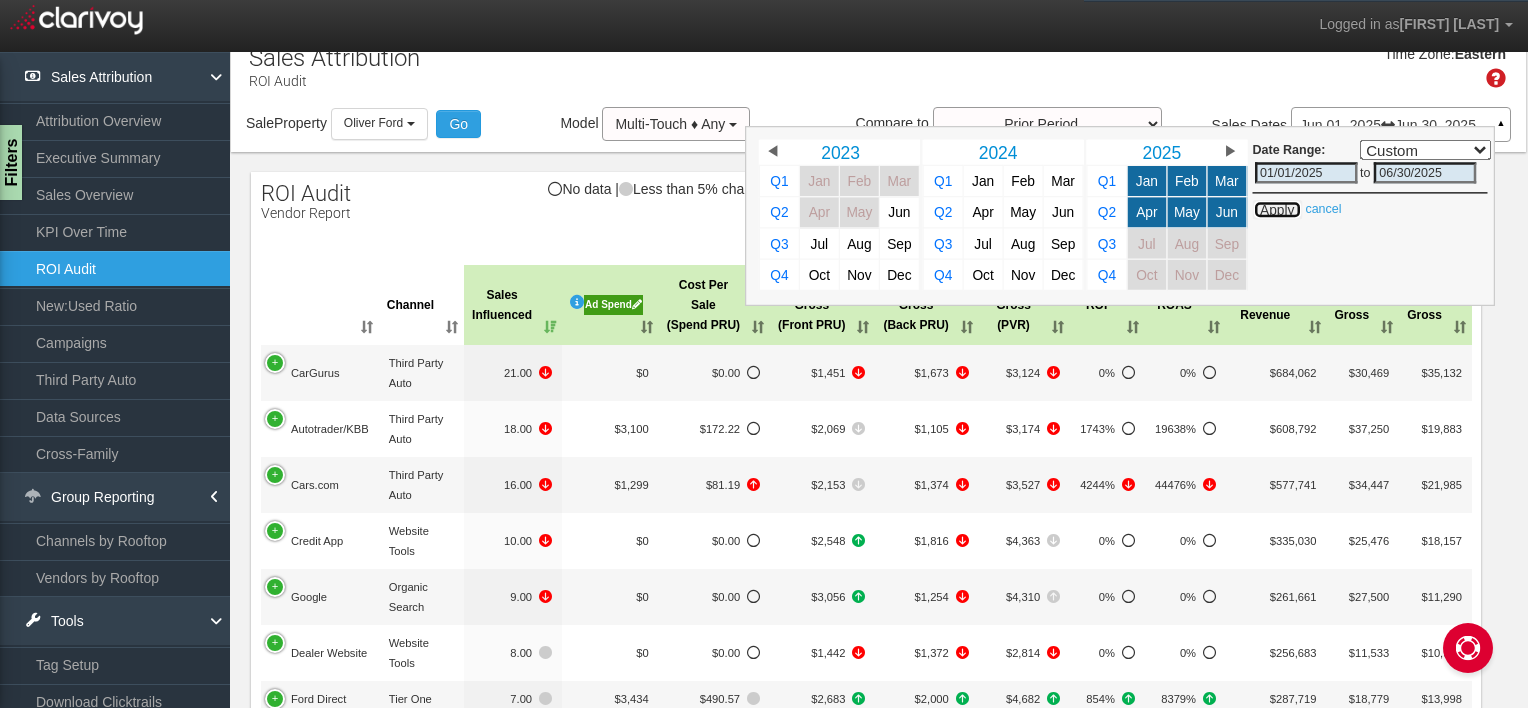 click on "Apply" at bounding box center [1276, 210] 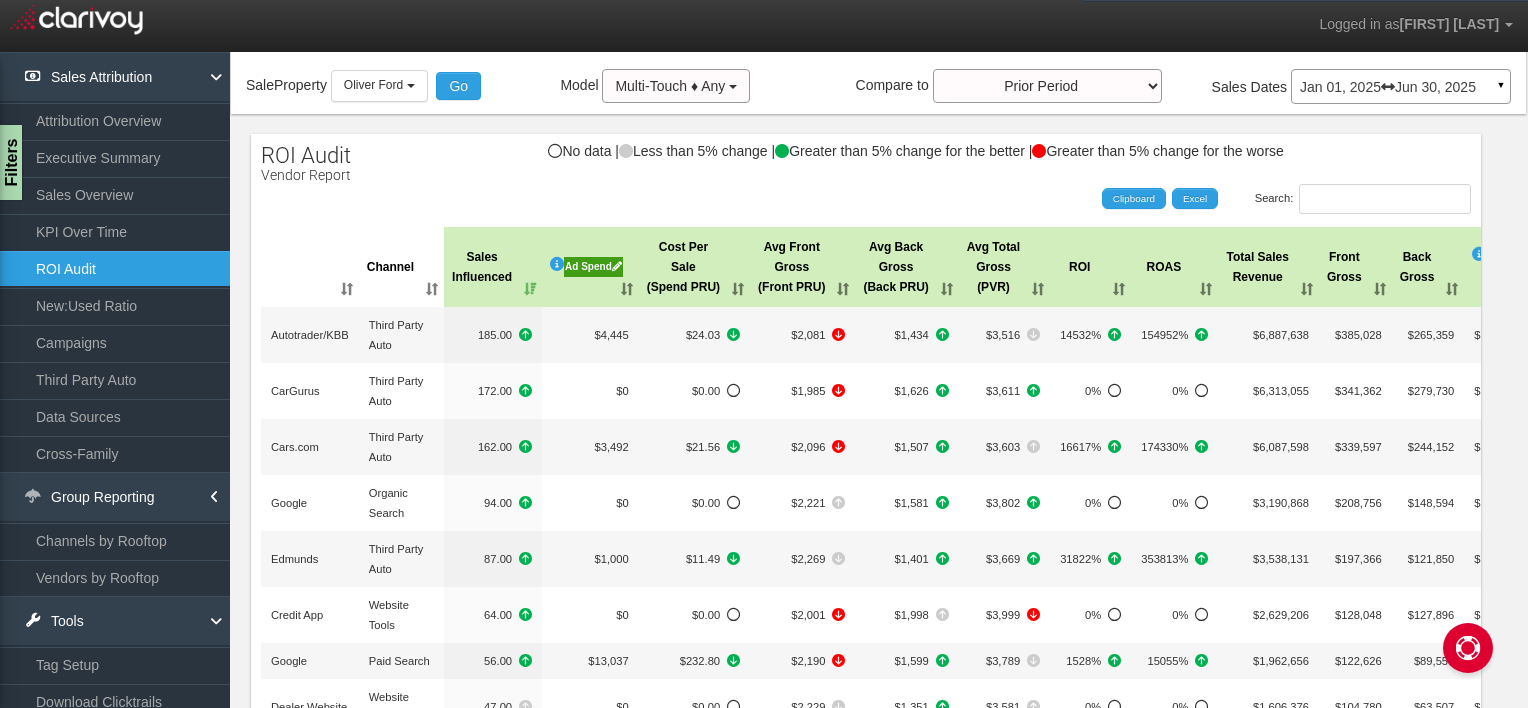 scroll, scrollTop: 59, scrollLeft: 0, axis: vertical 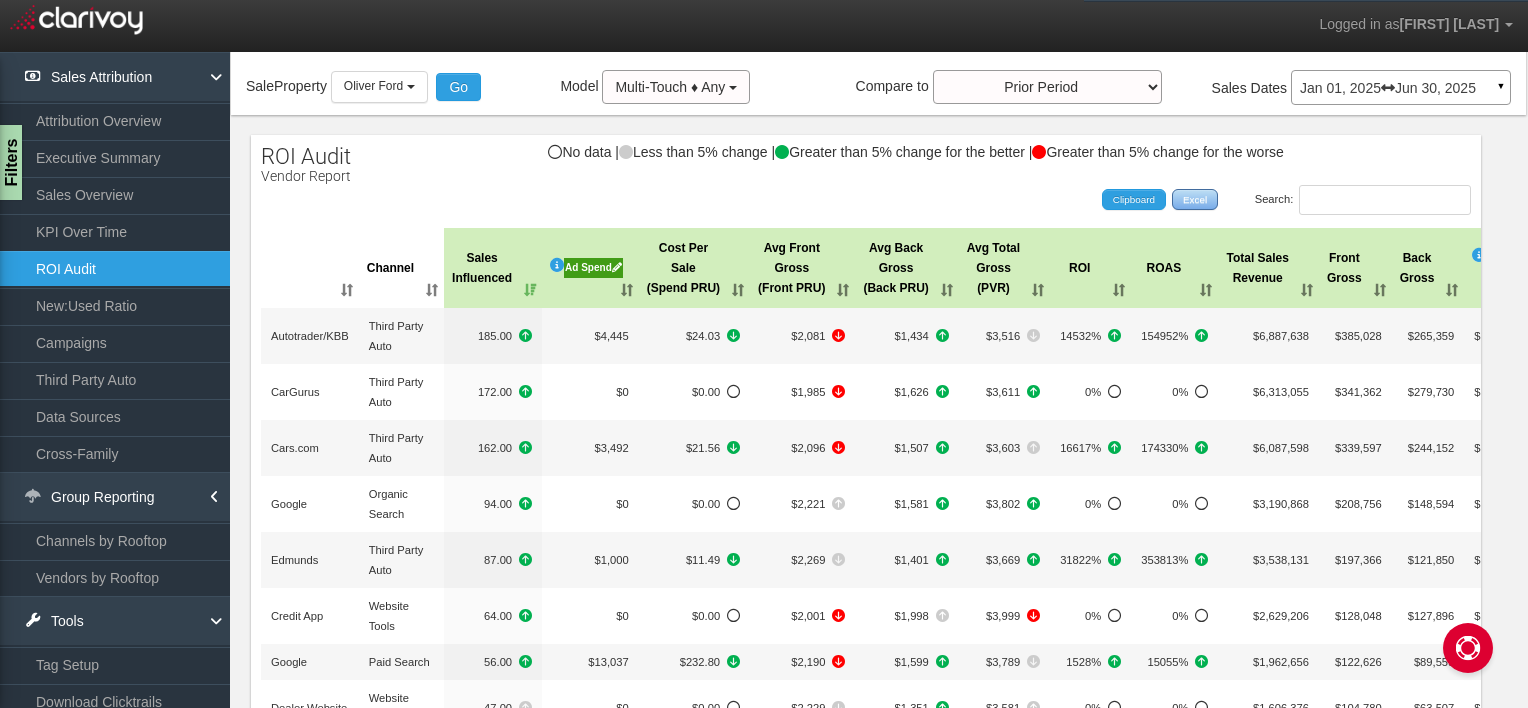 click on "Excel" at bounding box center [1195, 200] 